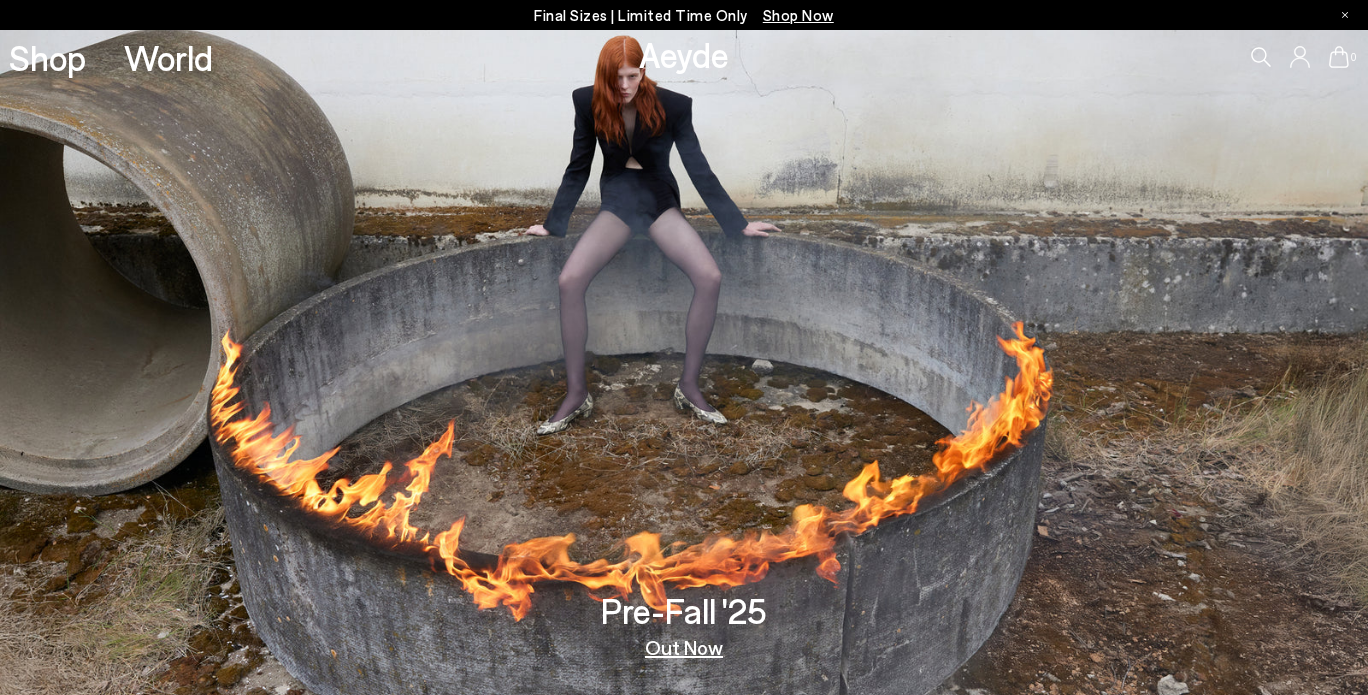 scroll, scrollTop: 0, scrollLeft: 0, axis: both 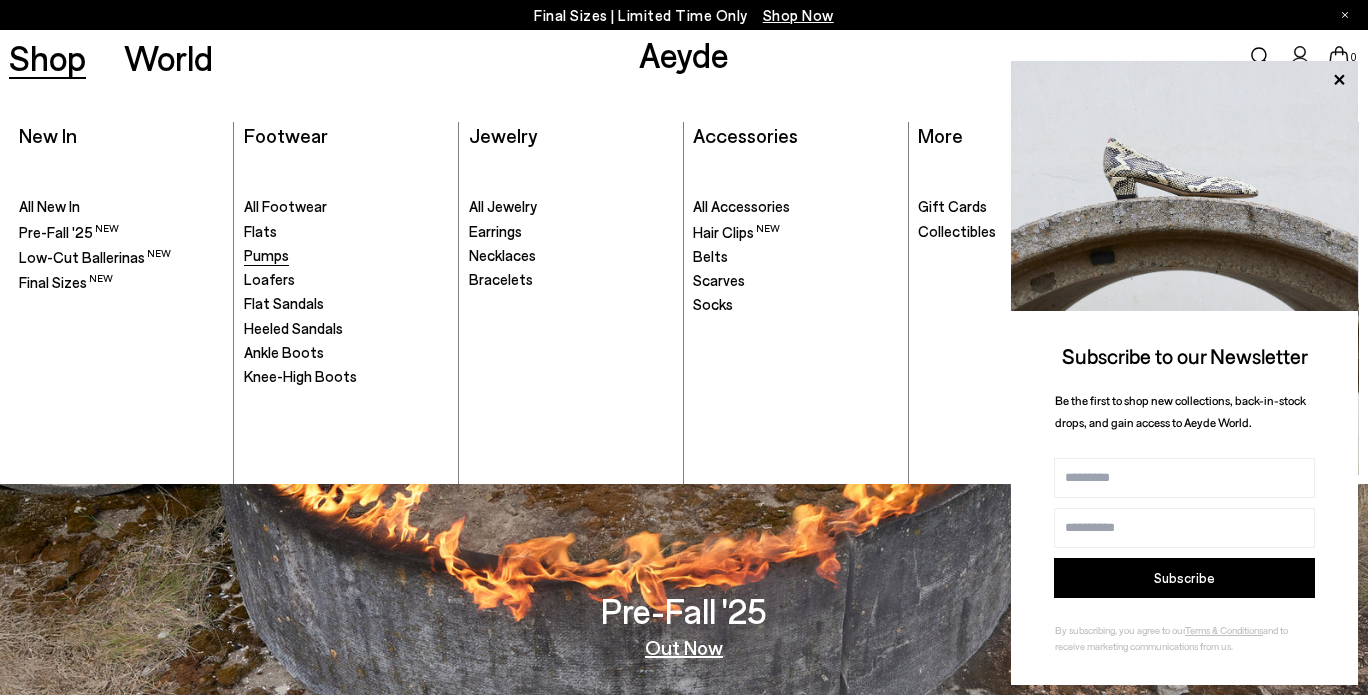 click on "Pumps" at bounding box center [266, 255] 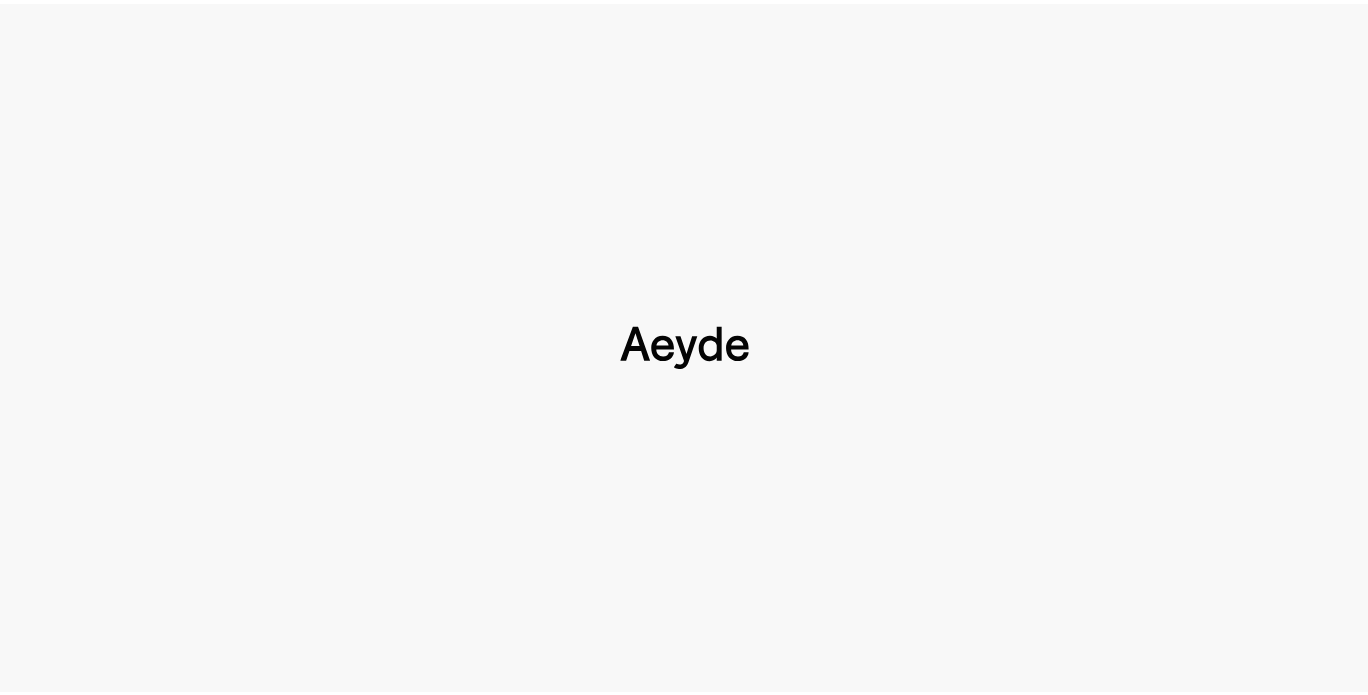 scroll, scrollTop: 0, scrollLeft: 0, axis: both 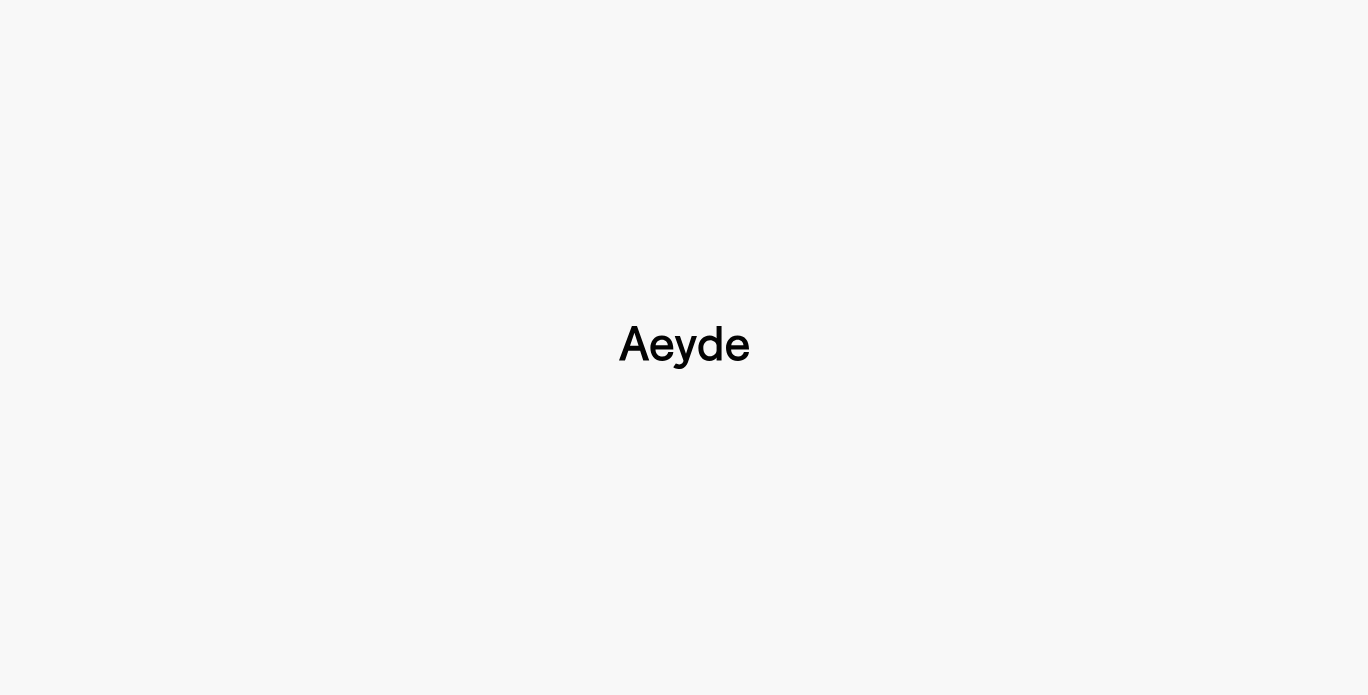 type 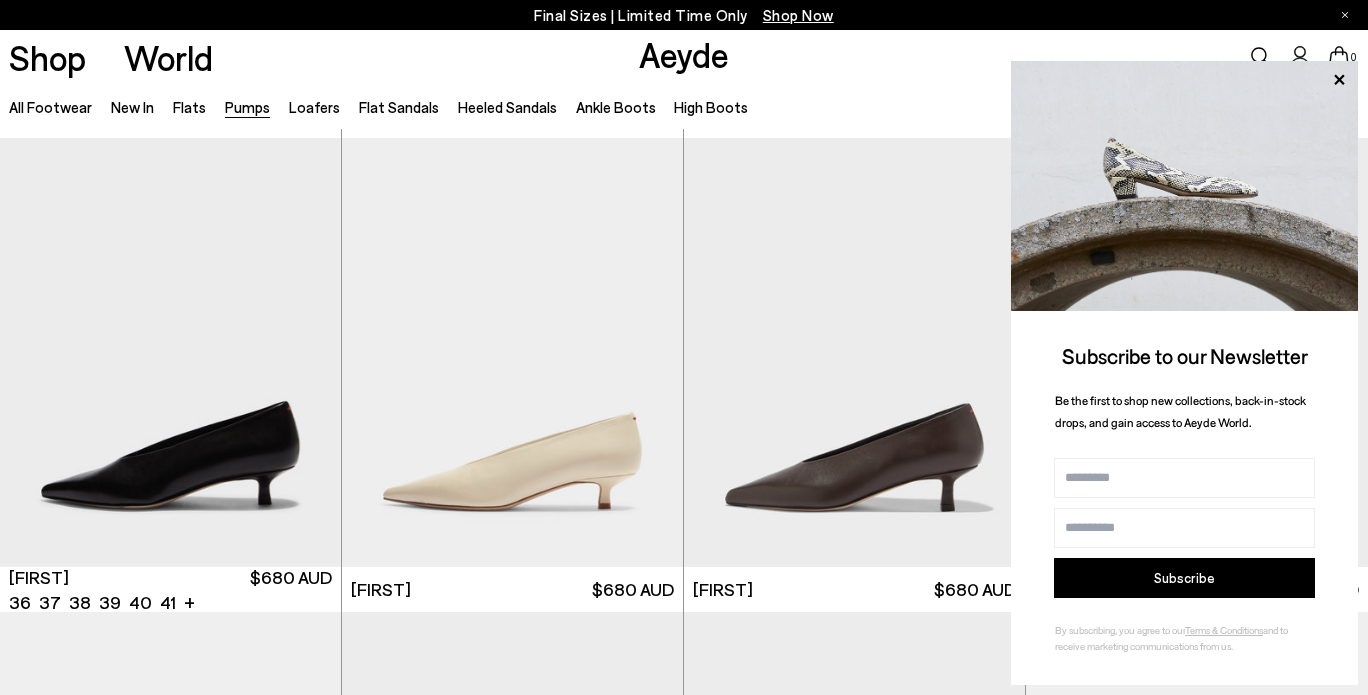 scroll, scrollTop: 2480, scrollLeft: 0, axis: vertical 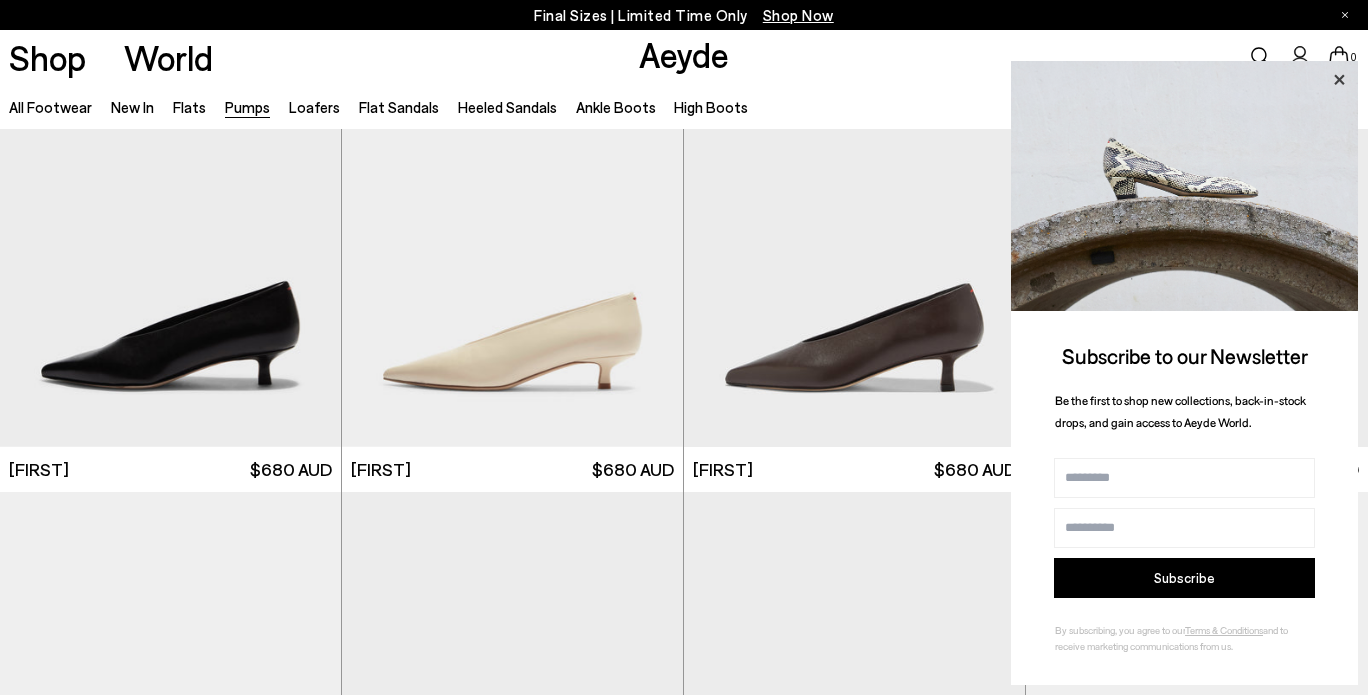 click 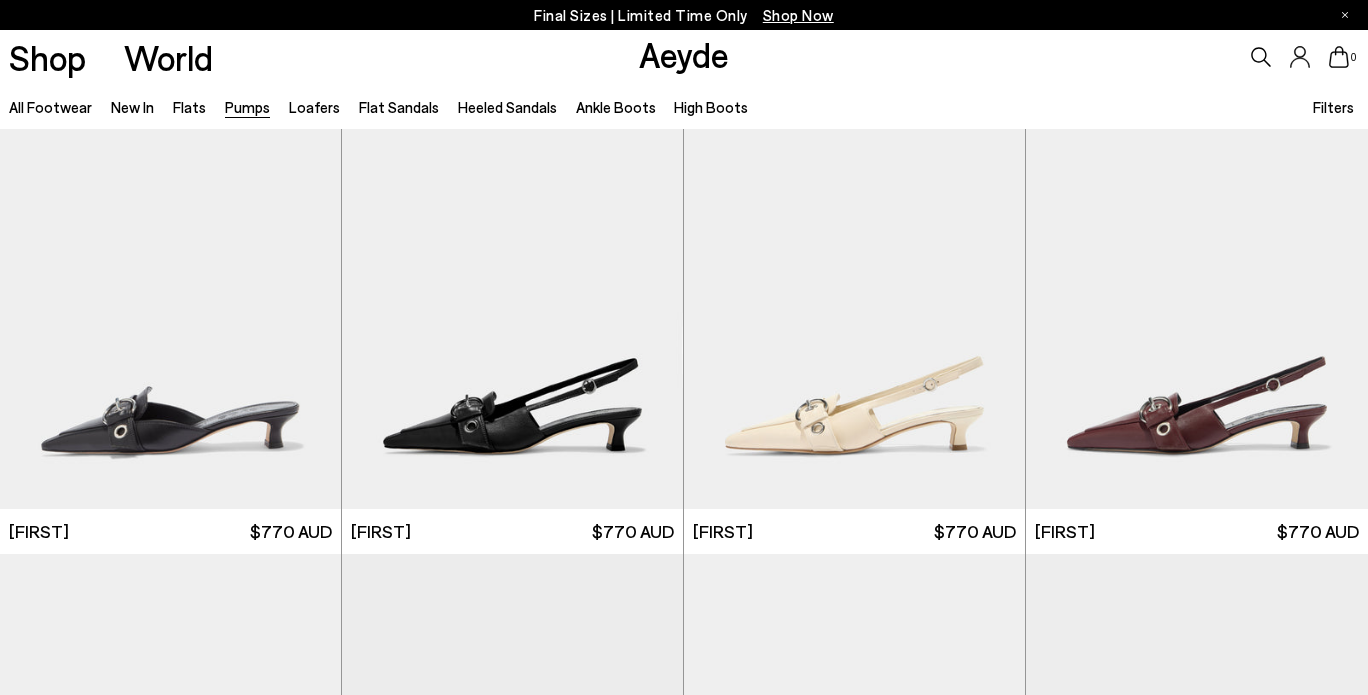scroll, scrollTop: 3360, scrollLeft: 0, axis: vertical 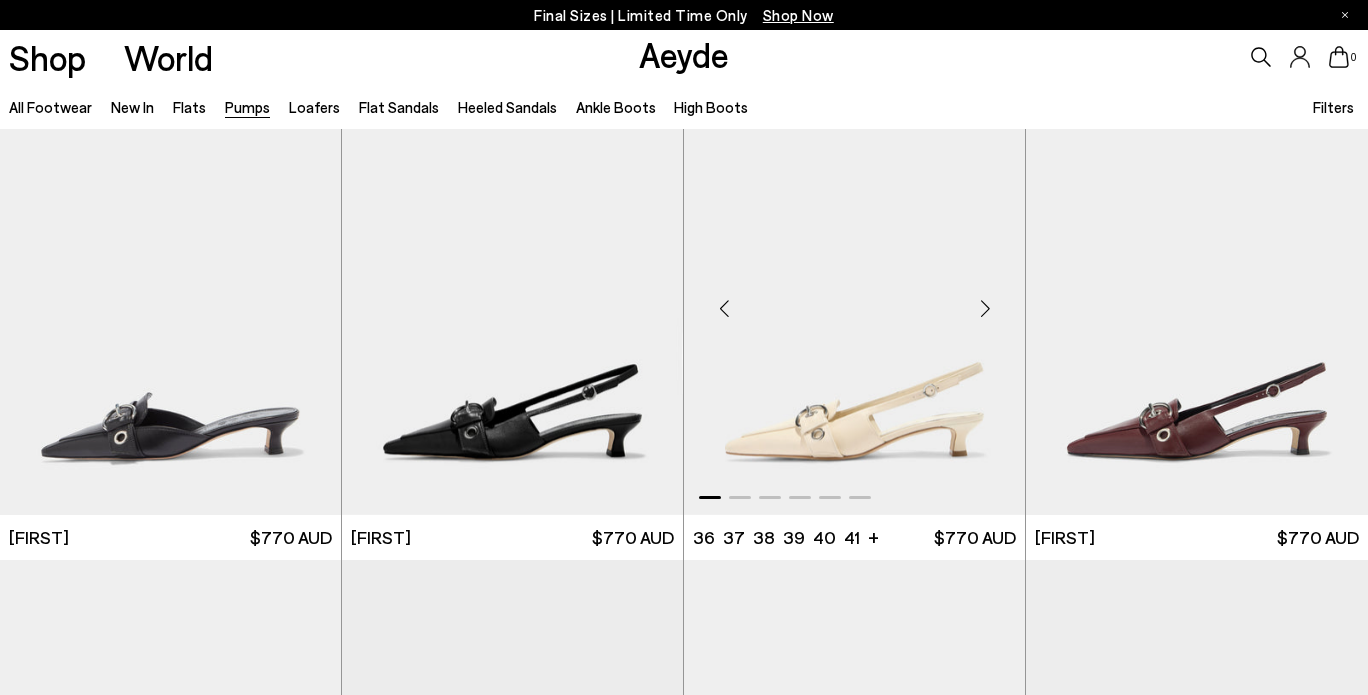click at bounding box center [854, 300] 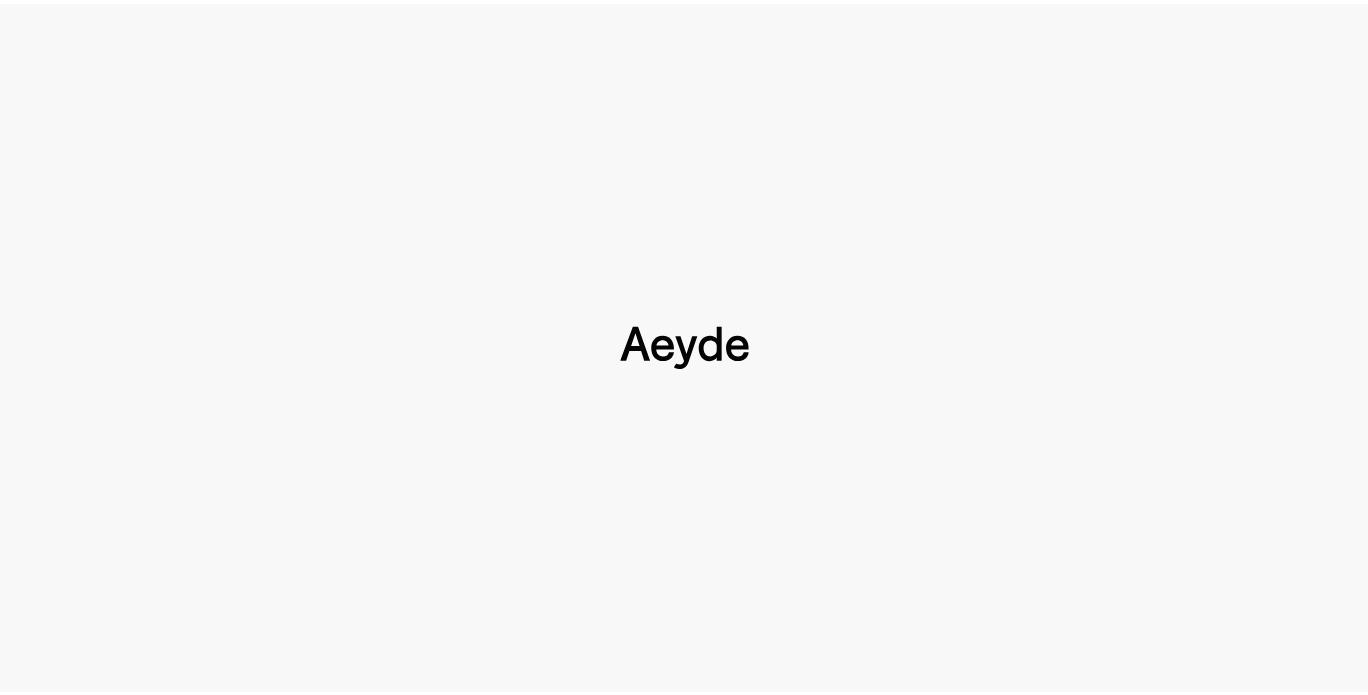 scroll, scrollTop: 0, scrollLeft: 0, axis: both 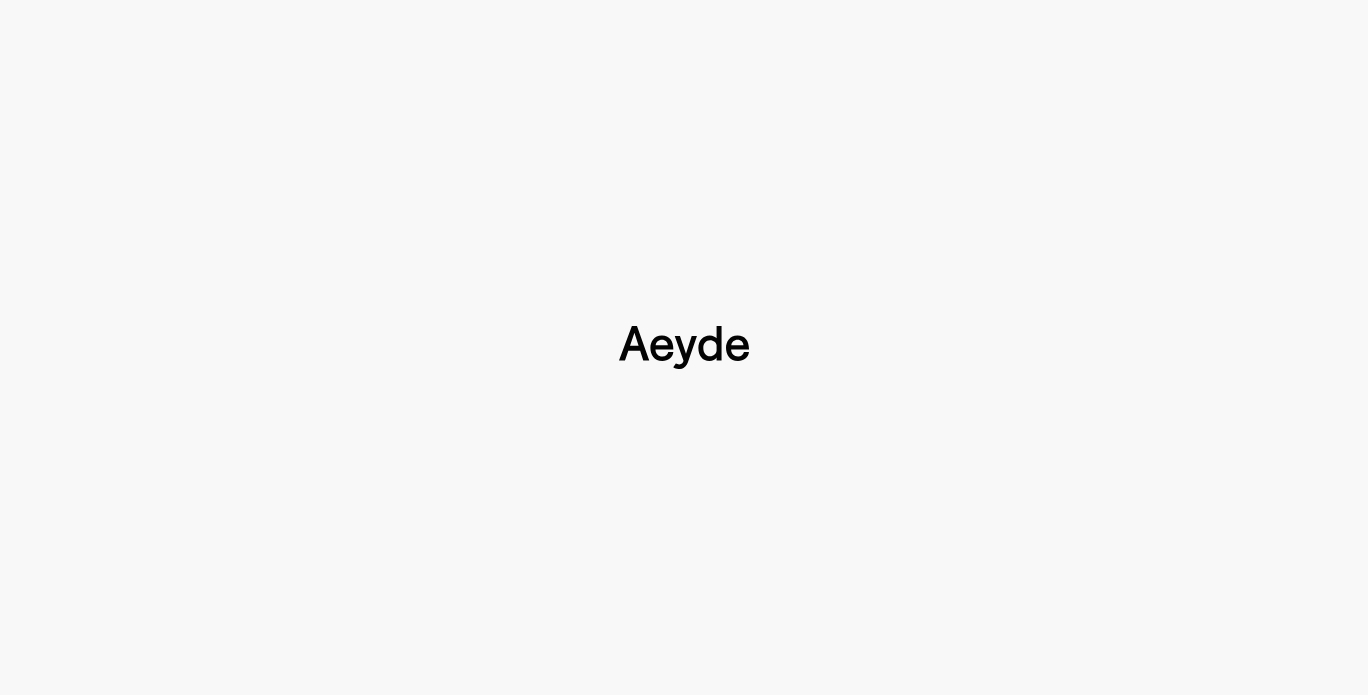 type 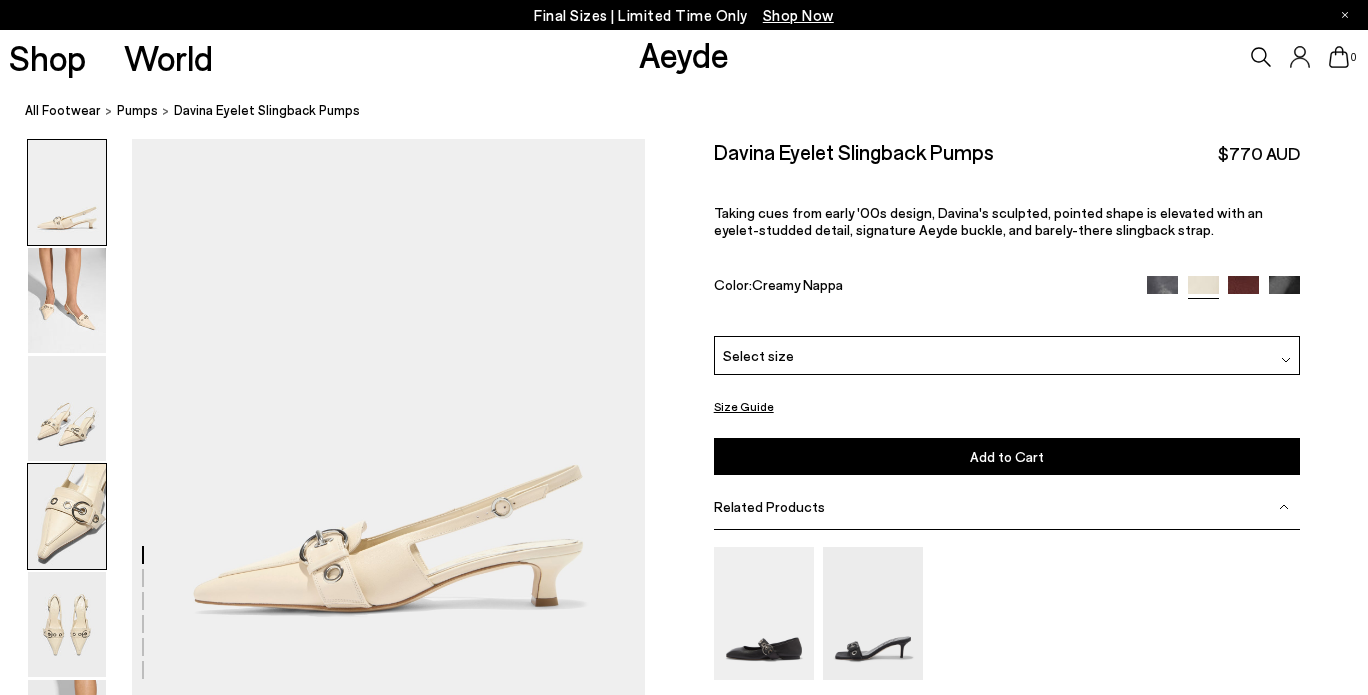 click at bounding box center [67, 516] 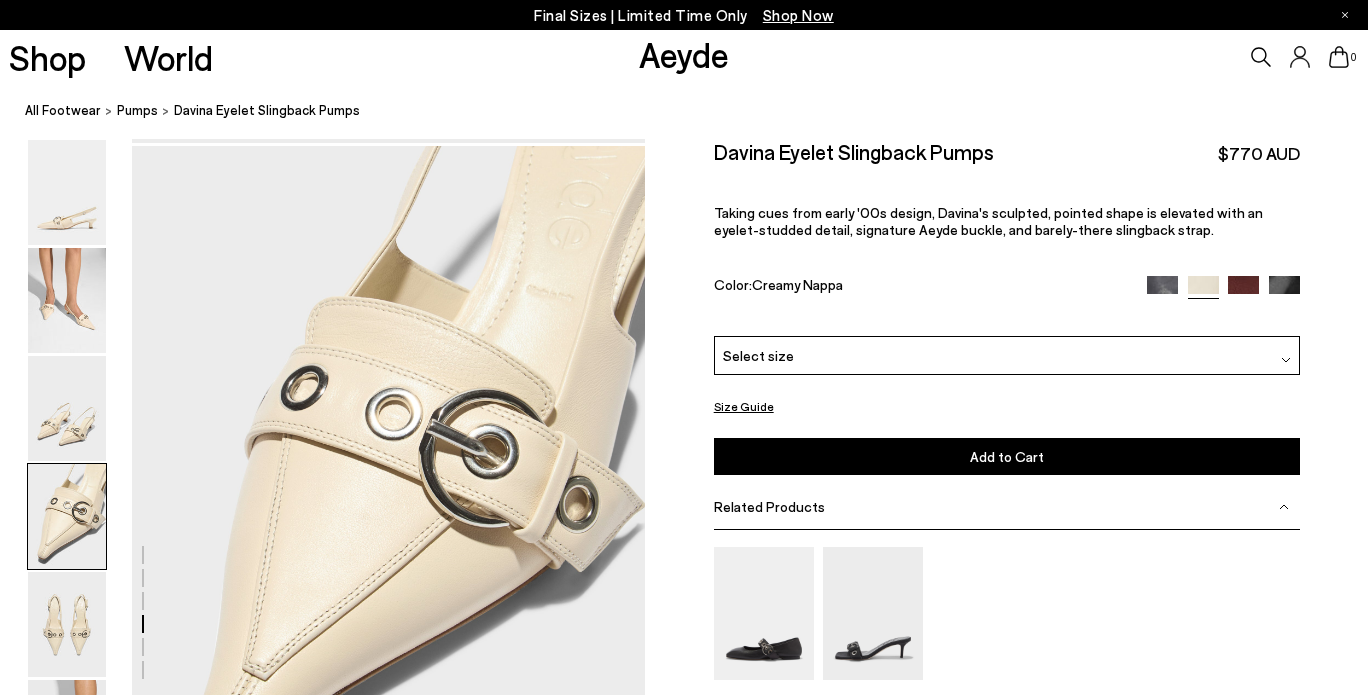 scroll, scrollTop: 1936, scrollLeft: 0, axis: vertical 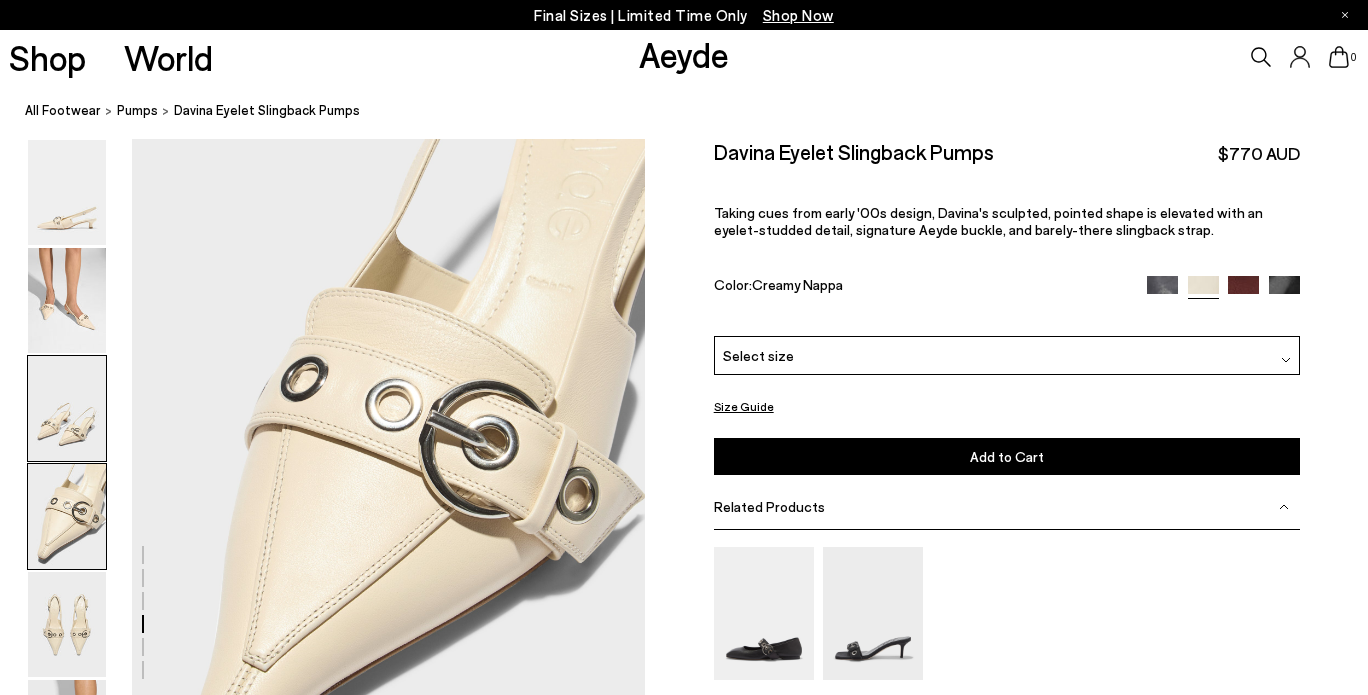 click at bounding box center (67, 408) 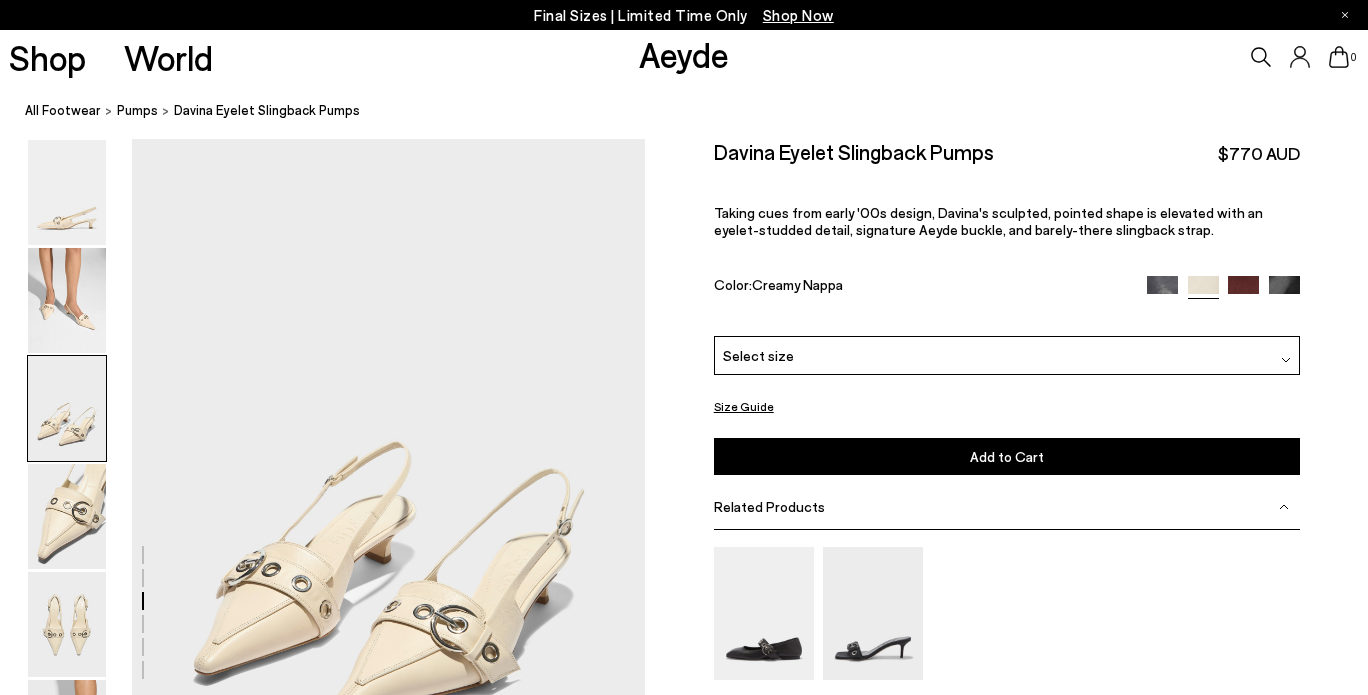 scroll, scrollTop: 1248, scrollLeft: 0, axis: vertical 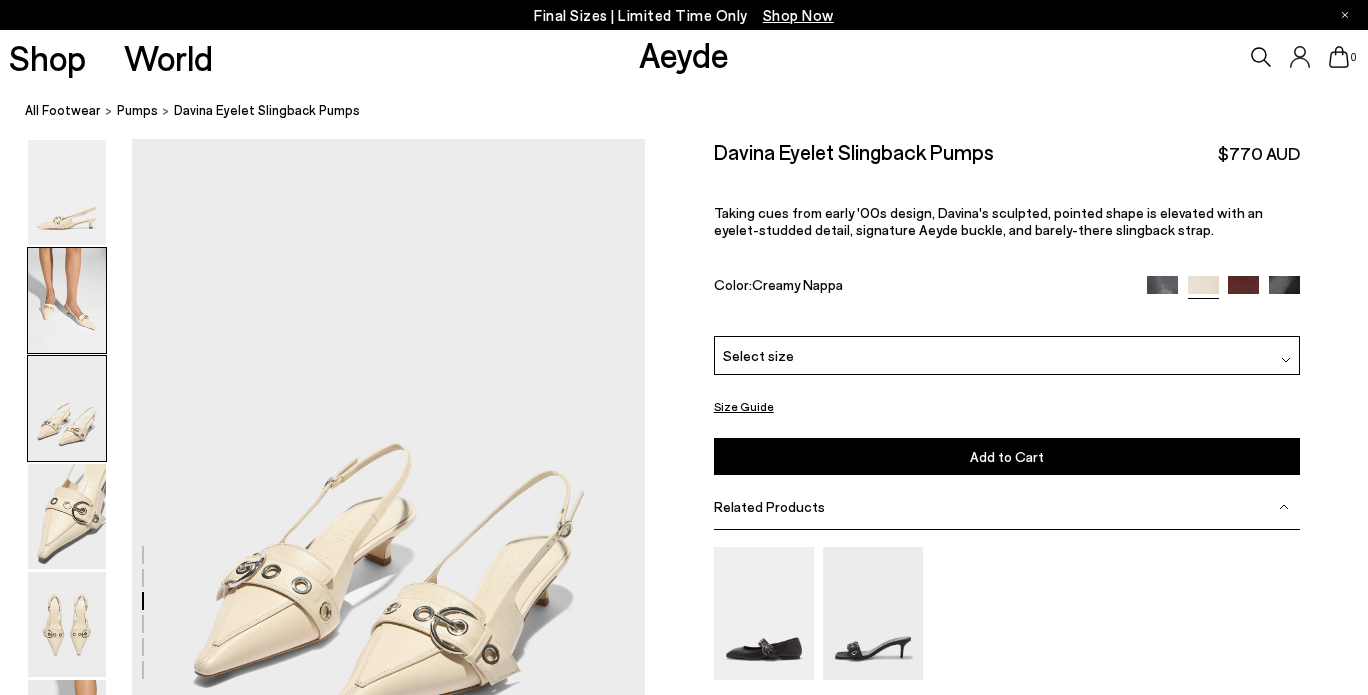 click at bounding box center [67, 300] 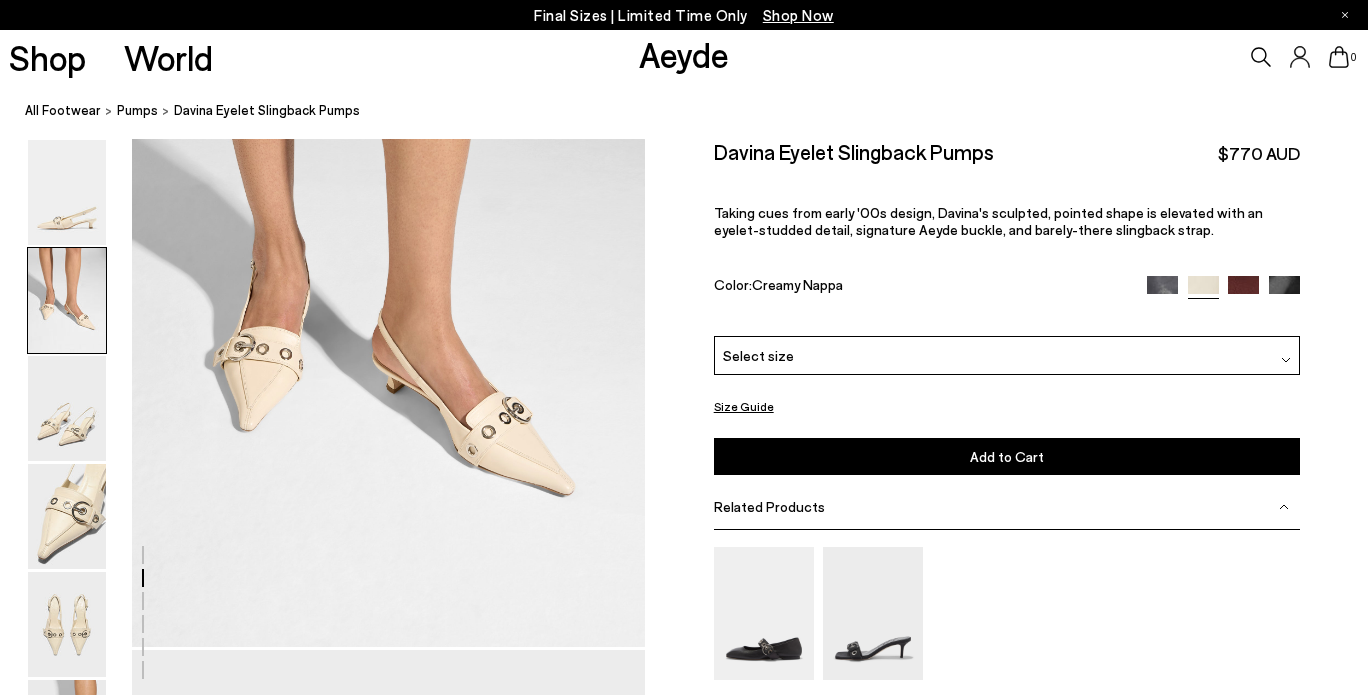 scroll, scrollTop: 561, scrollLeft: 0, axis: vertical 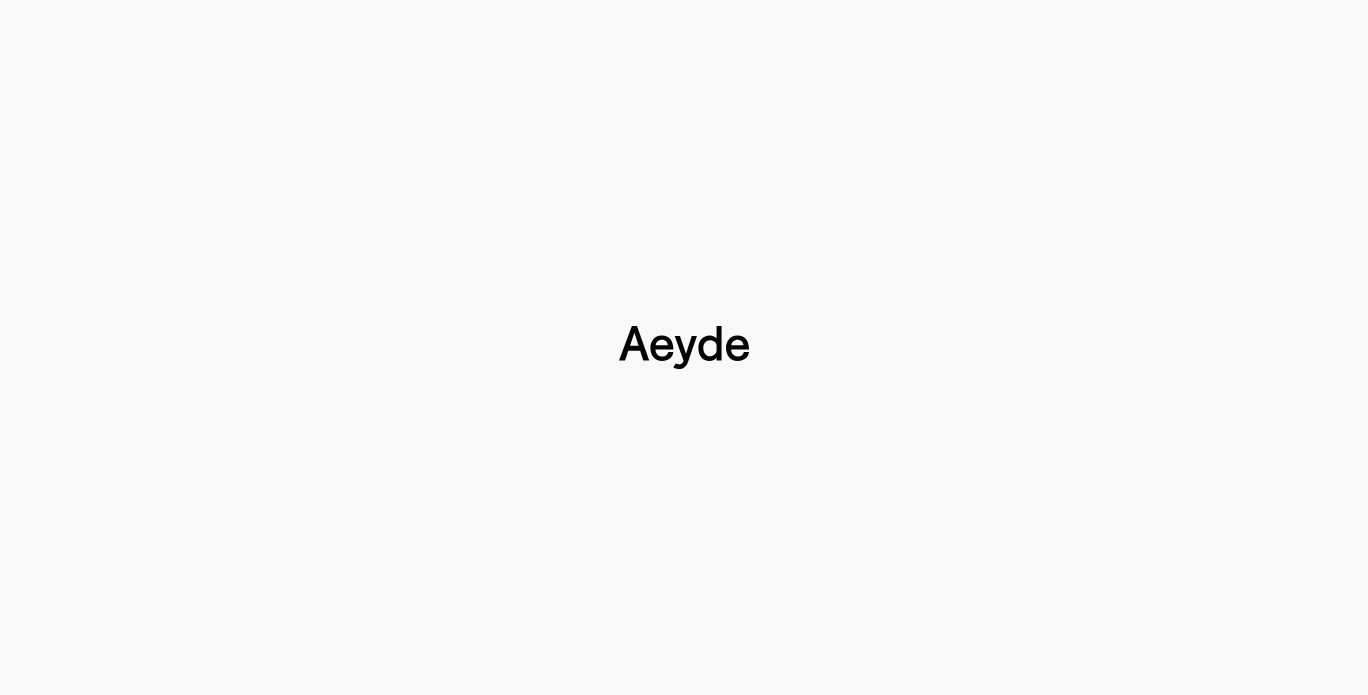 type 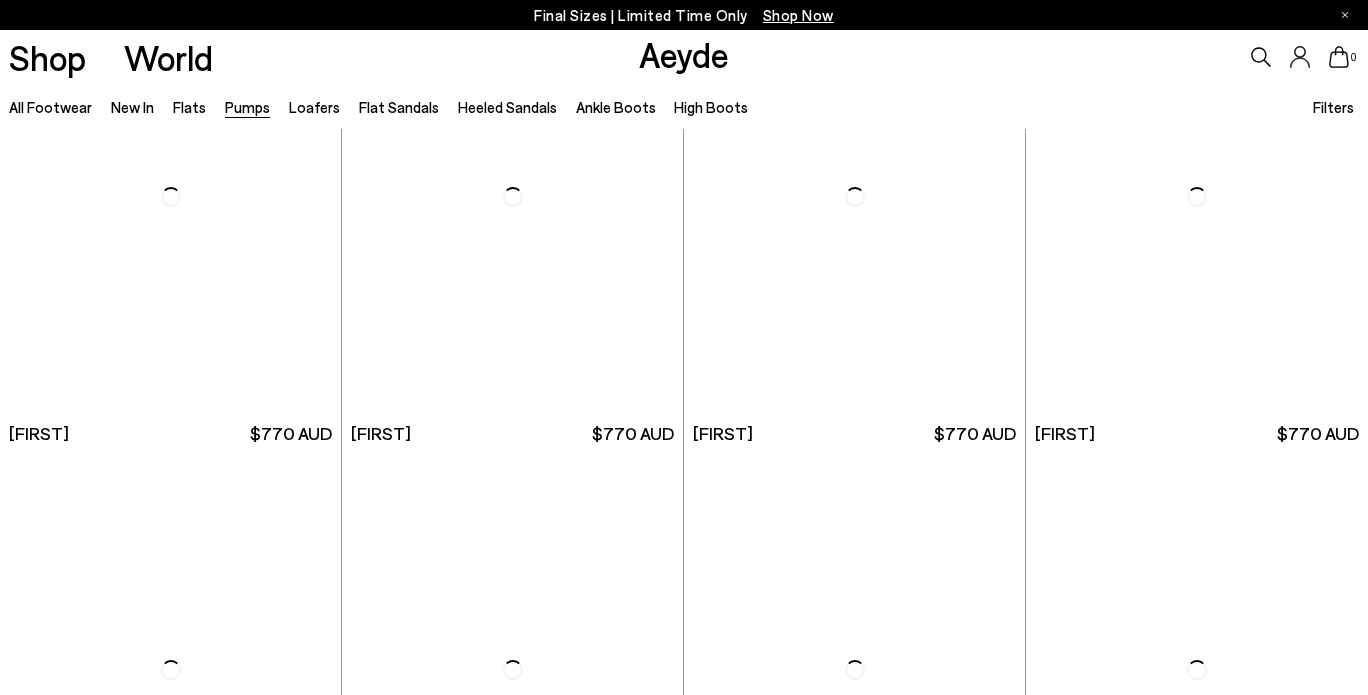 scroll, scrollTop: 3360, scrollLeft: 0, axis: vertical 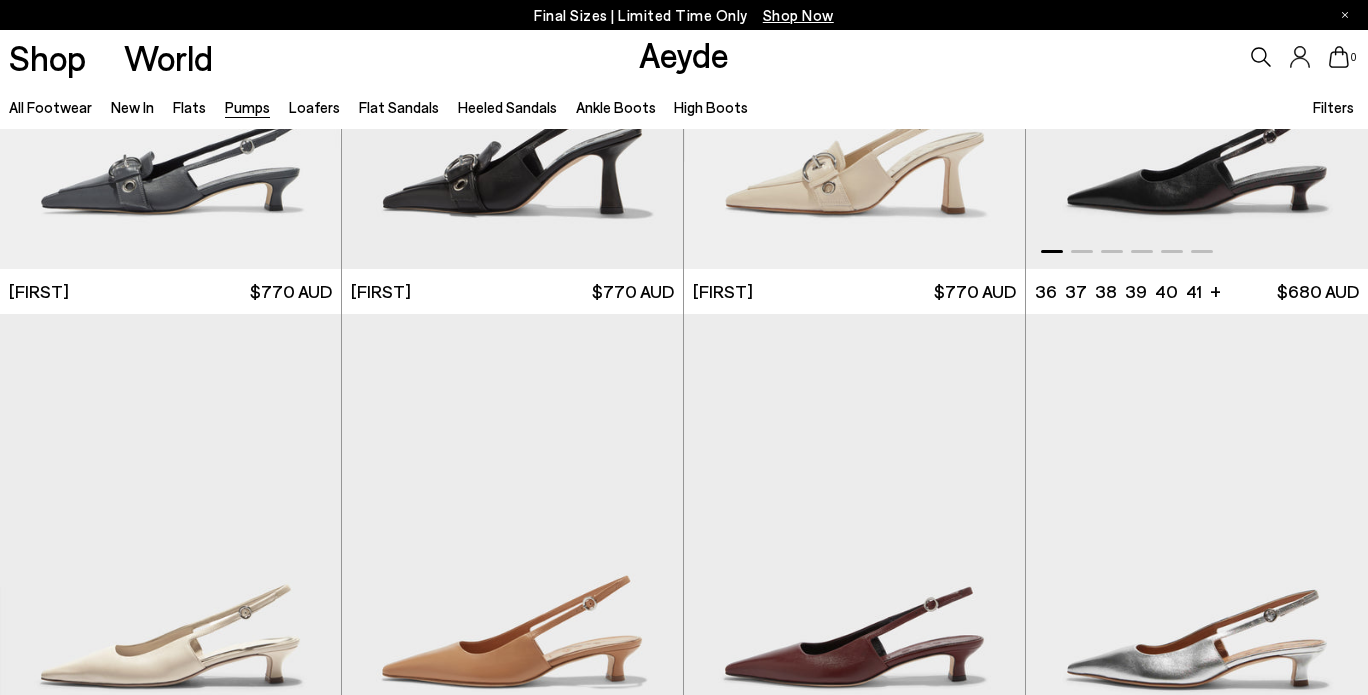 click at bounding box center (1197, 54) 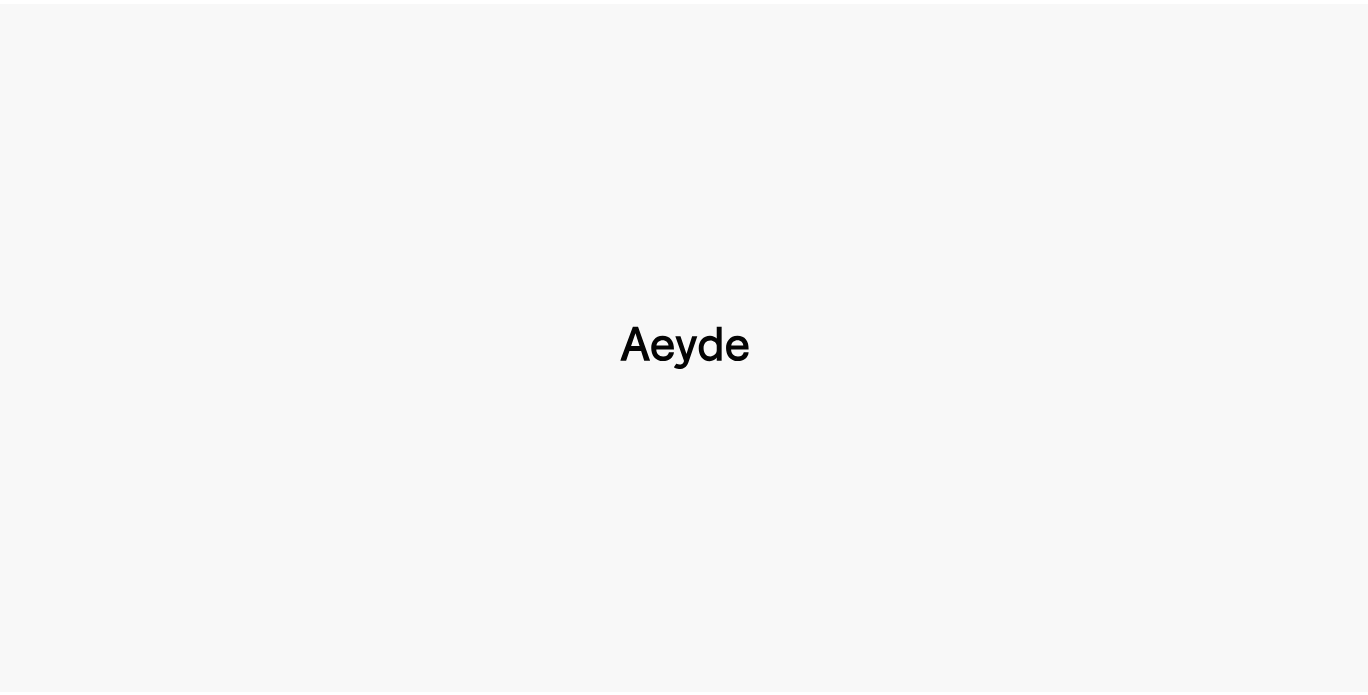 scroll, scrollTop: 0, scrollLeft: 0, axis: both 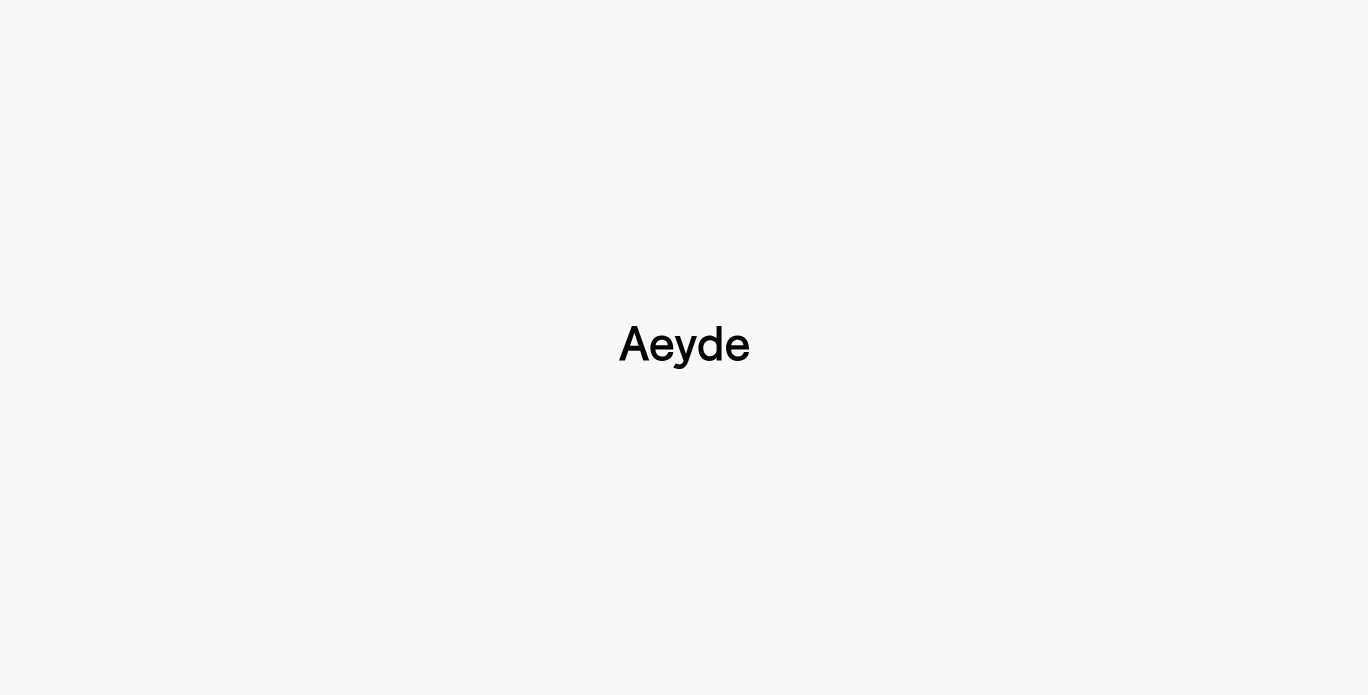 type 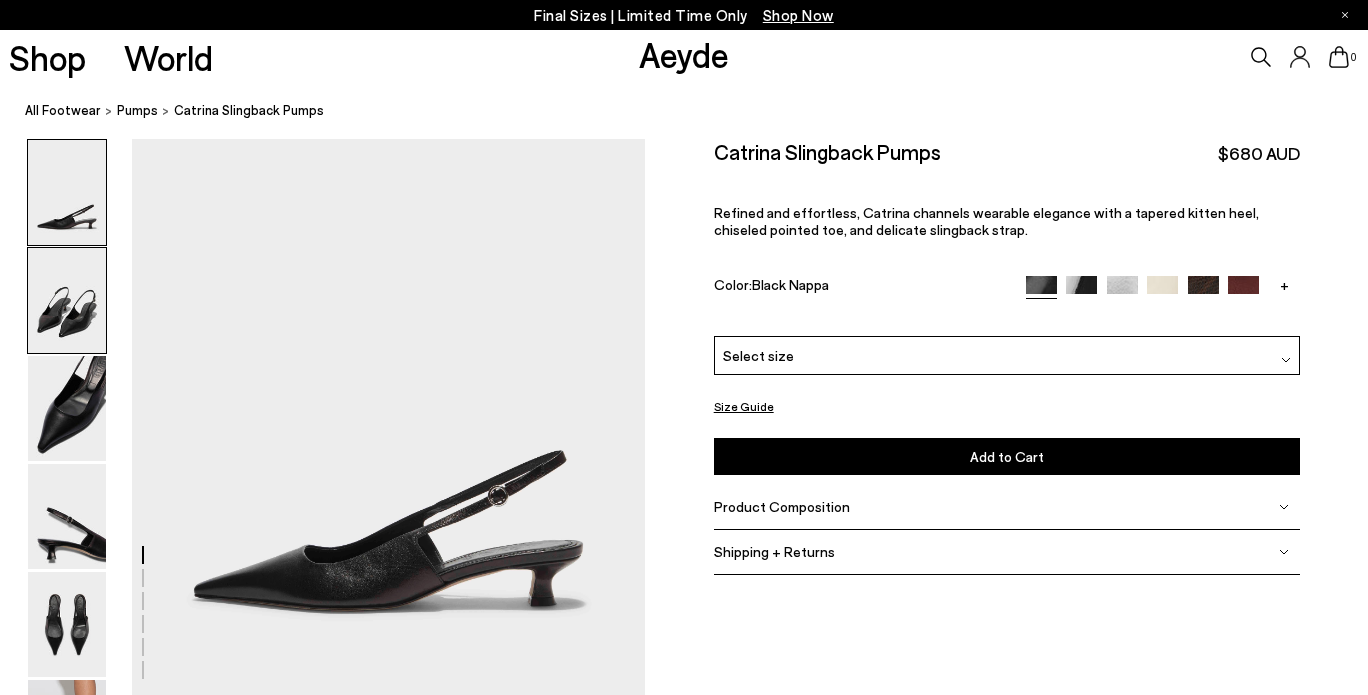 click at bounding box center [67, 300] 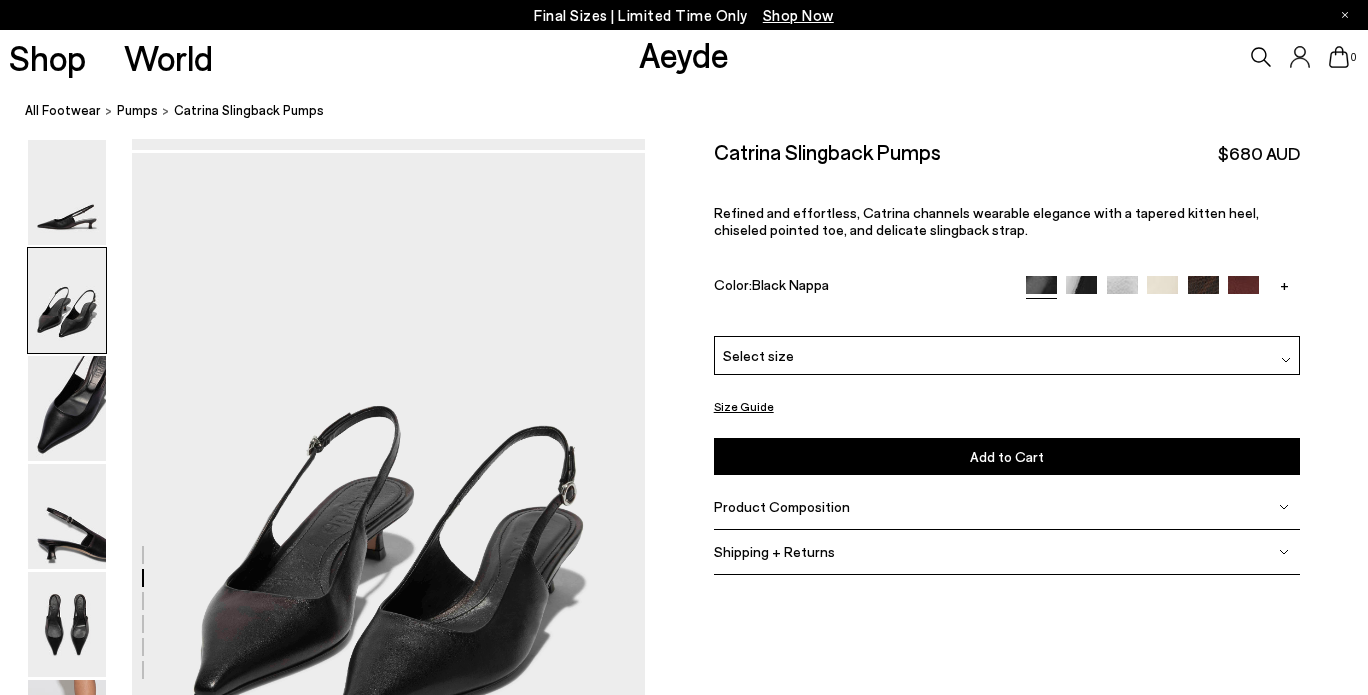 scroll, scrollTop: 561, scrollLeft: 0, axis: vertical 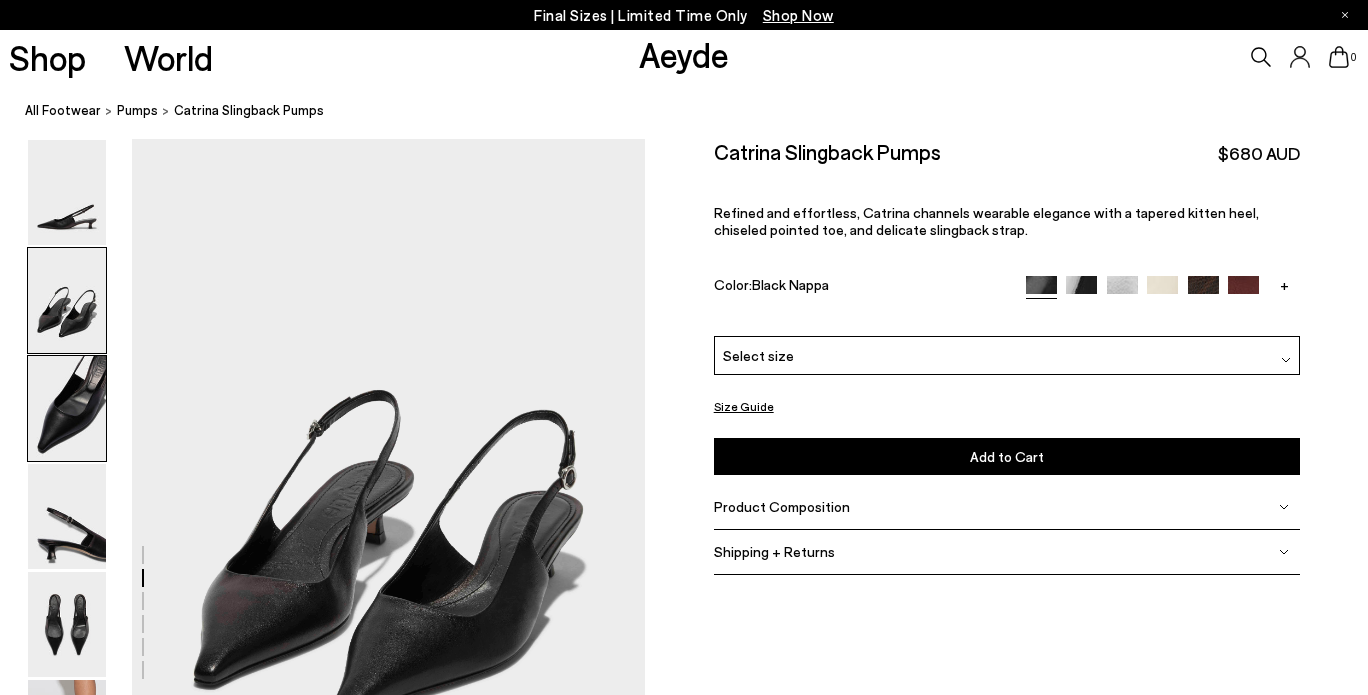 click at bounding box center [67, 408] 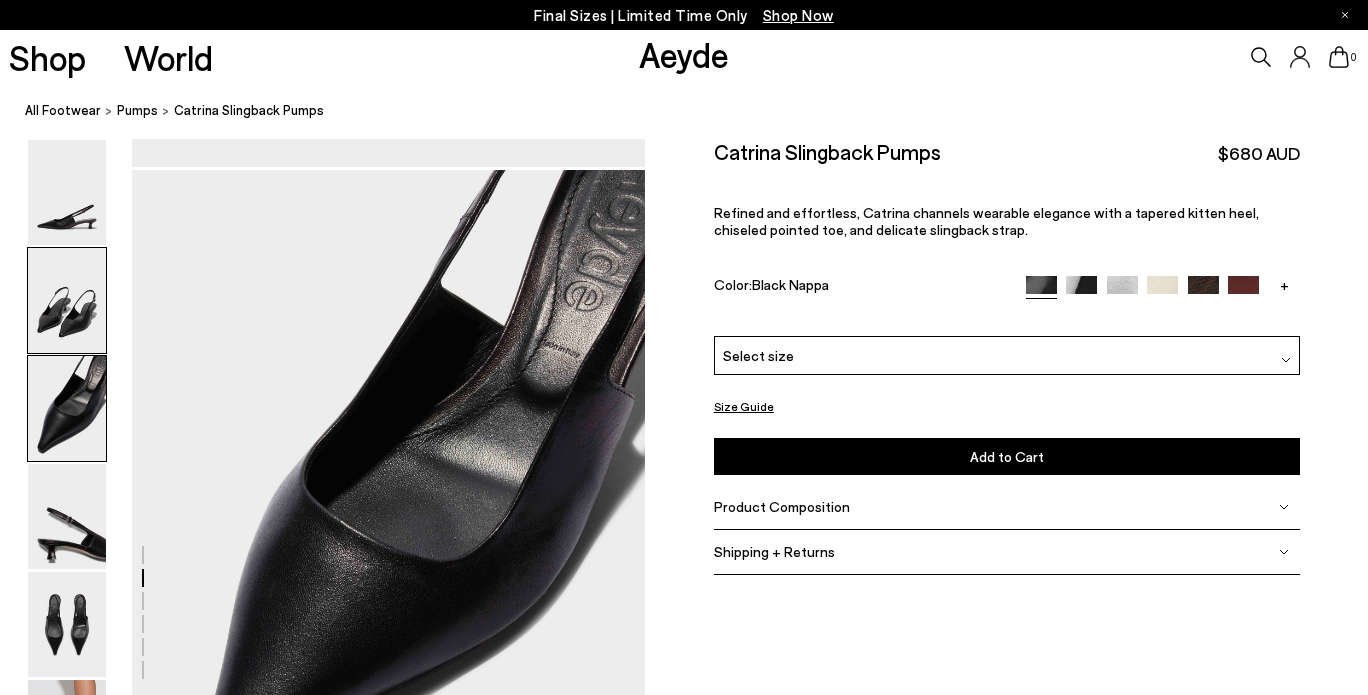 scroll, scrollTop: 1248, scrollLeft: 0, axis: vertical 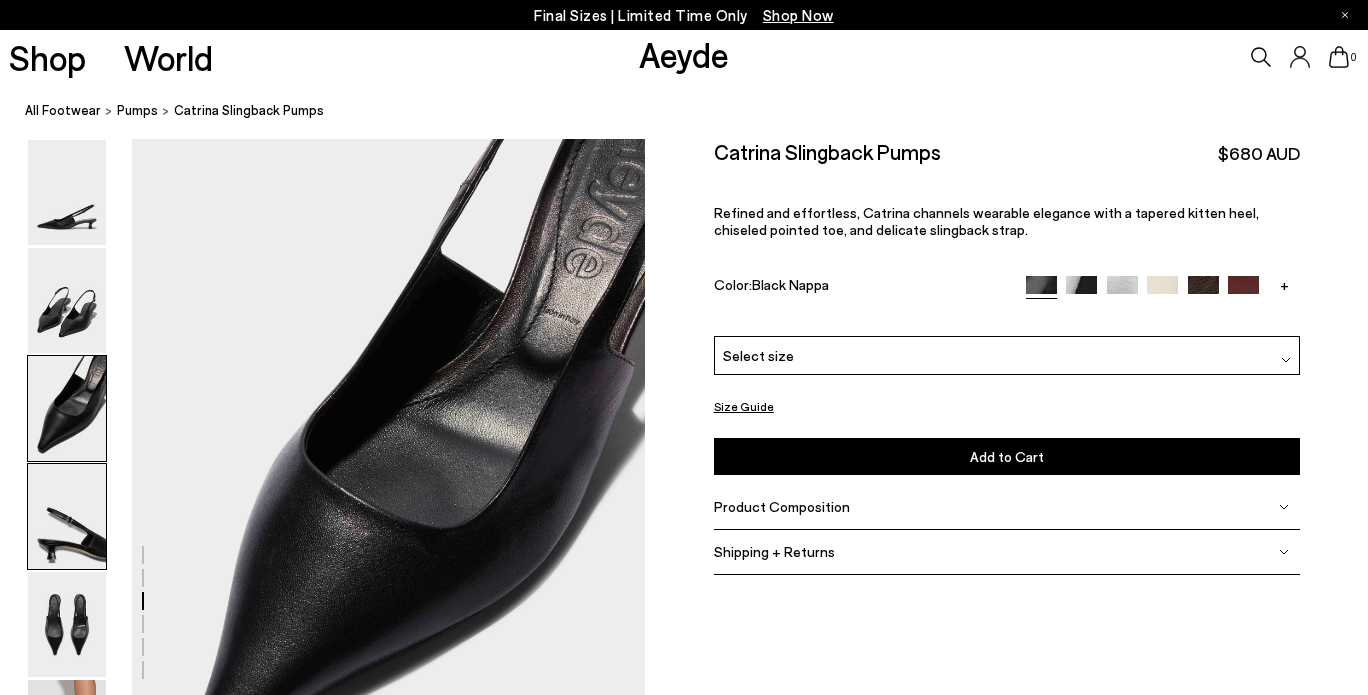 click at bounding box center [67, 516] 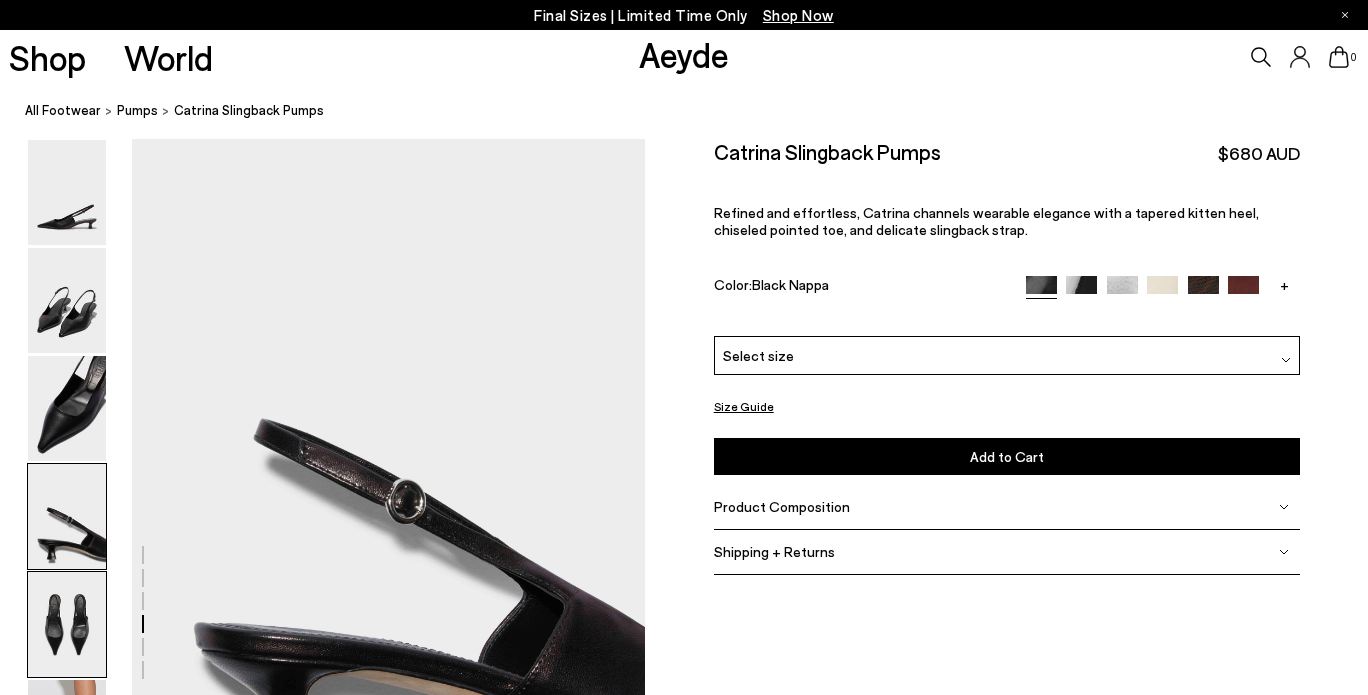 click at bounding box center (67, 624) 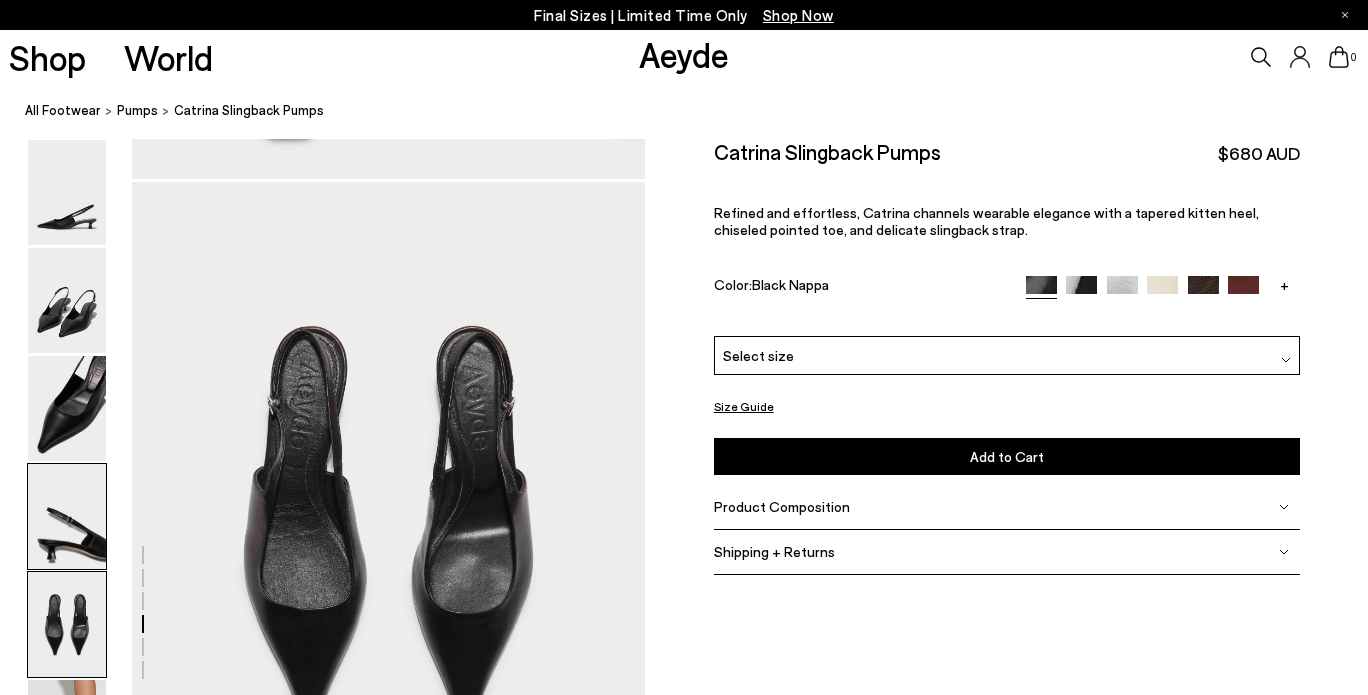 scroll, scrollTop: 2623, scrollLeft: 0, axis: vertical 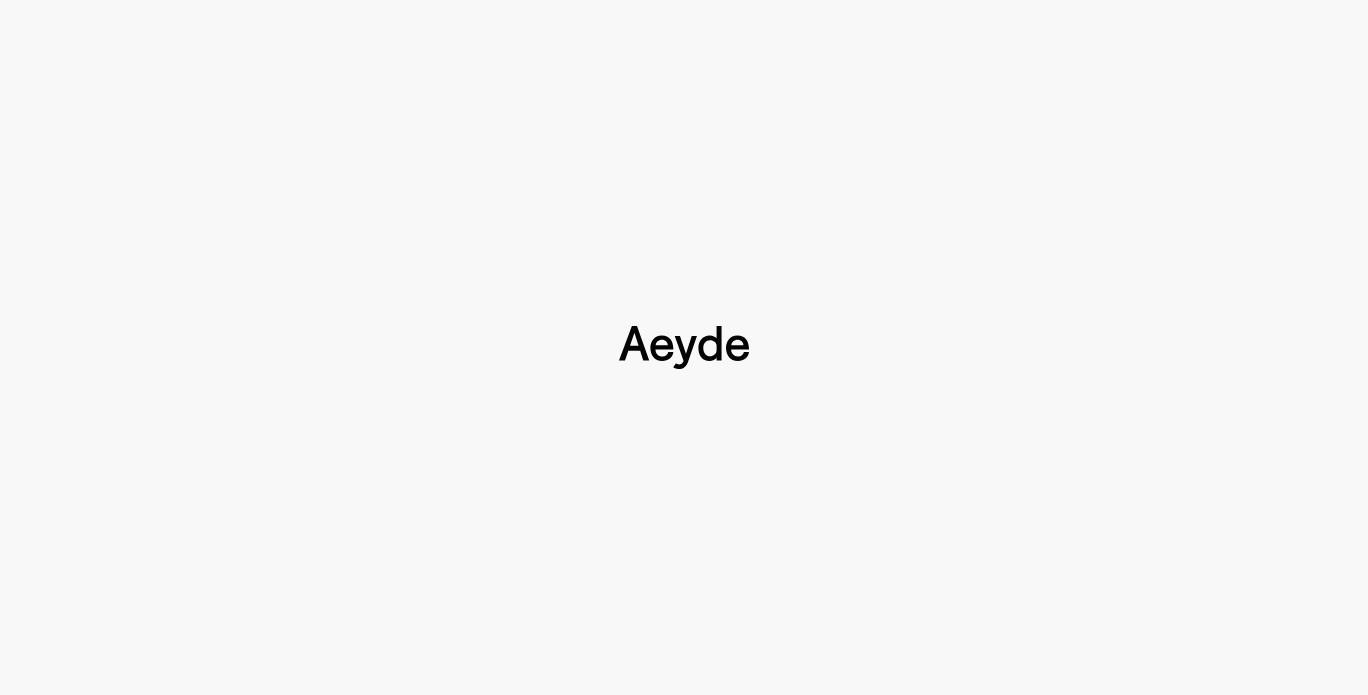 type 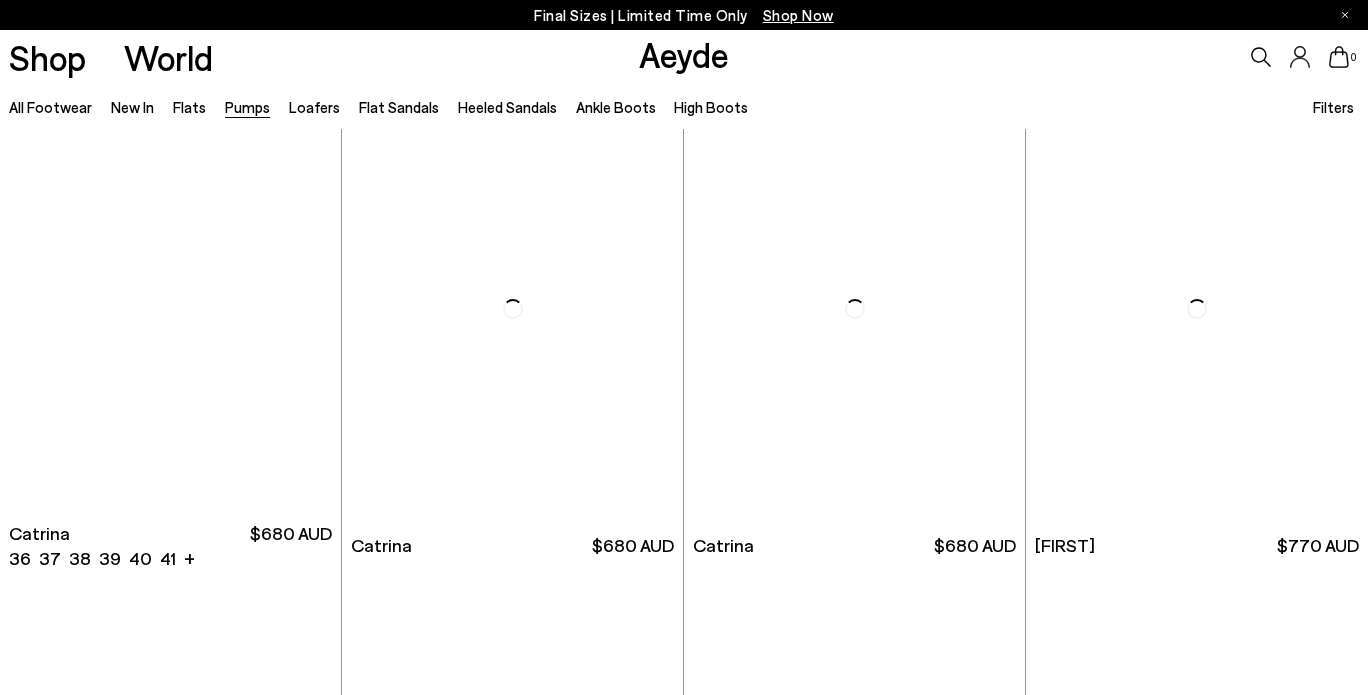 scroll, scrollTop: 4760, scrollLeft: 0, axis: vertical 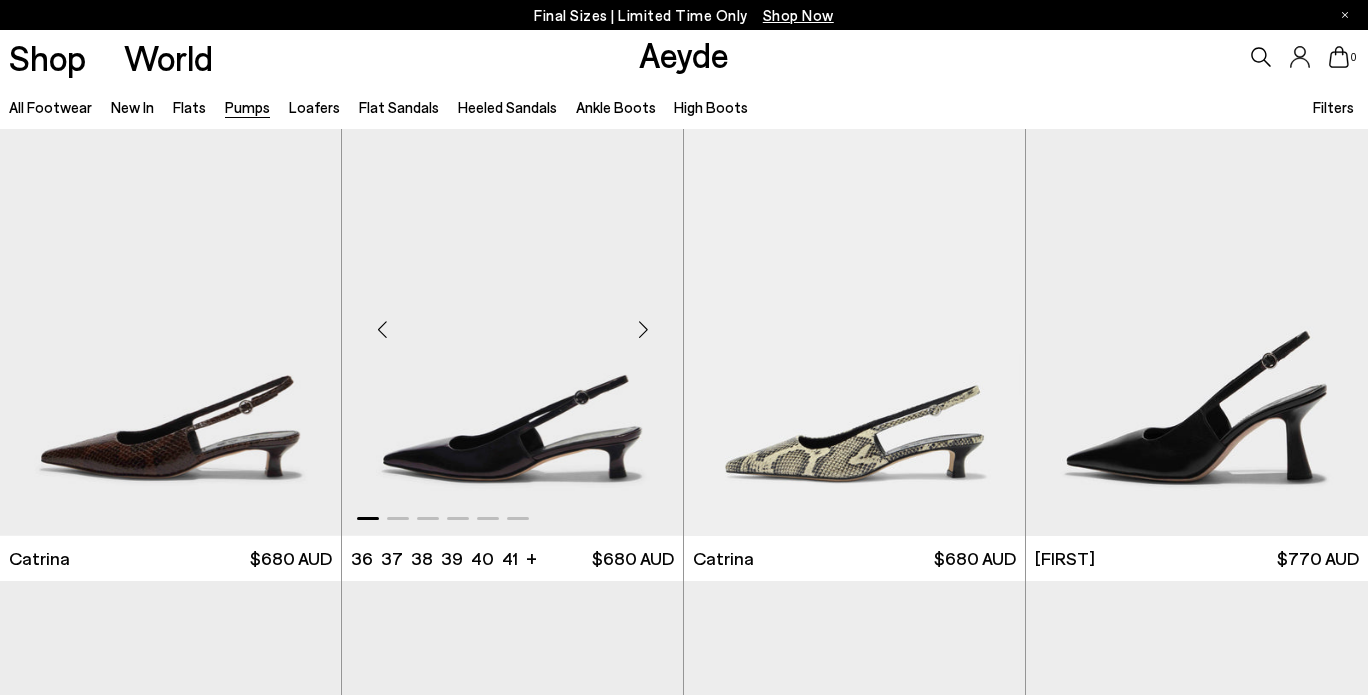click at bounding box center (512, 322) 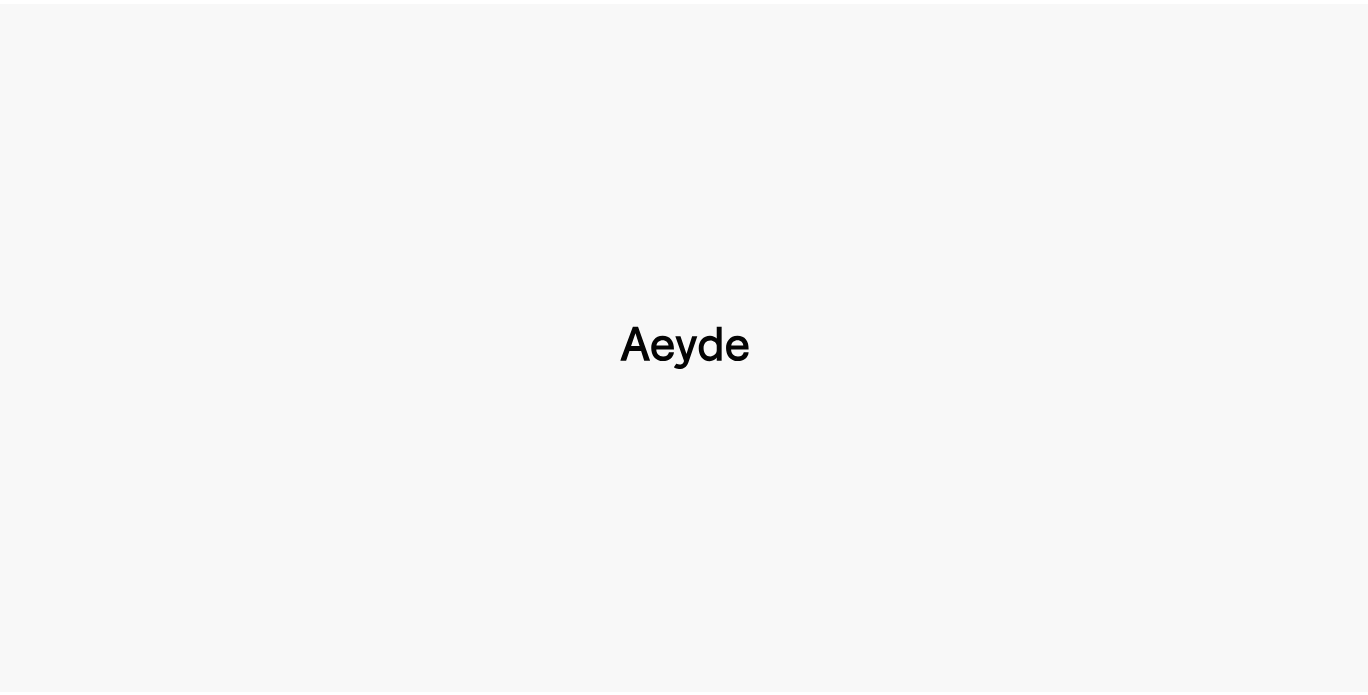 scroll, scrollTop: 0, scrollLeft: 0, axis: both 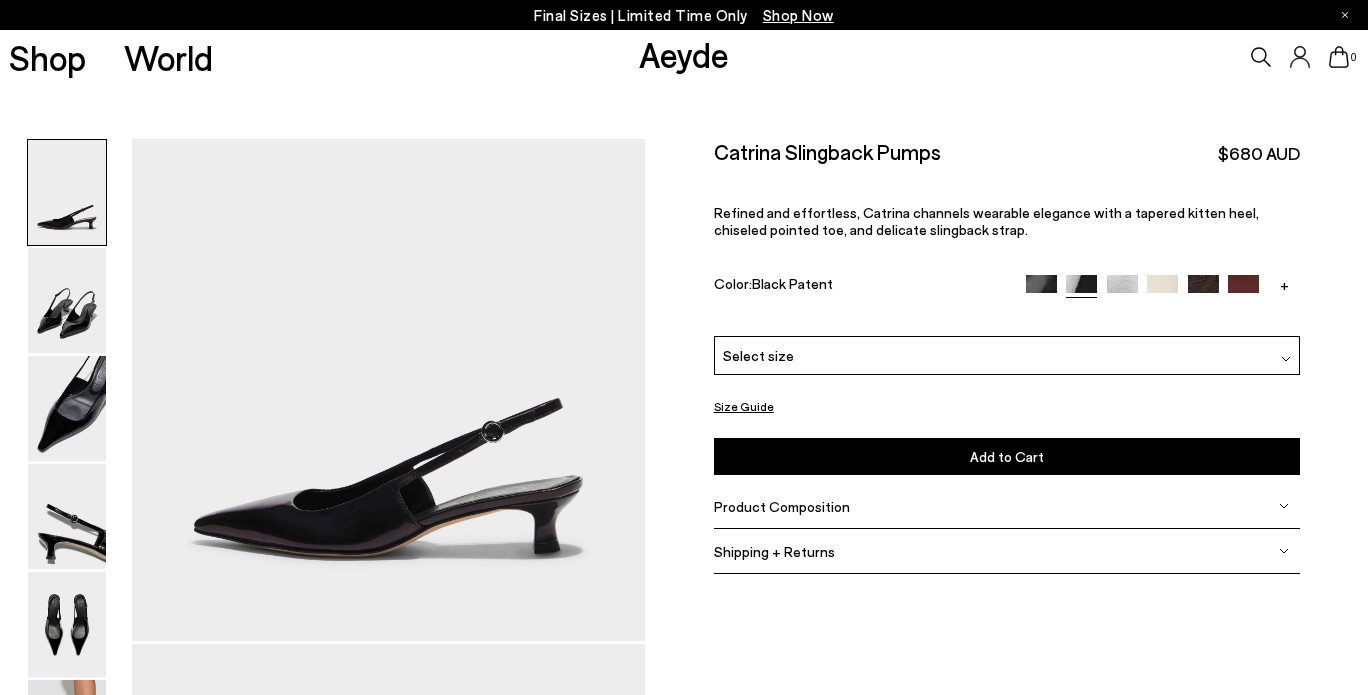 type 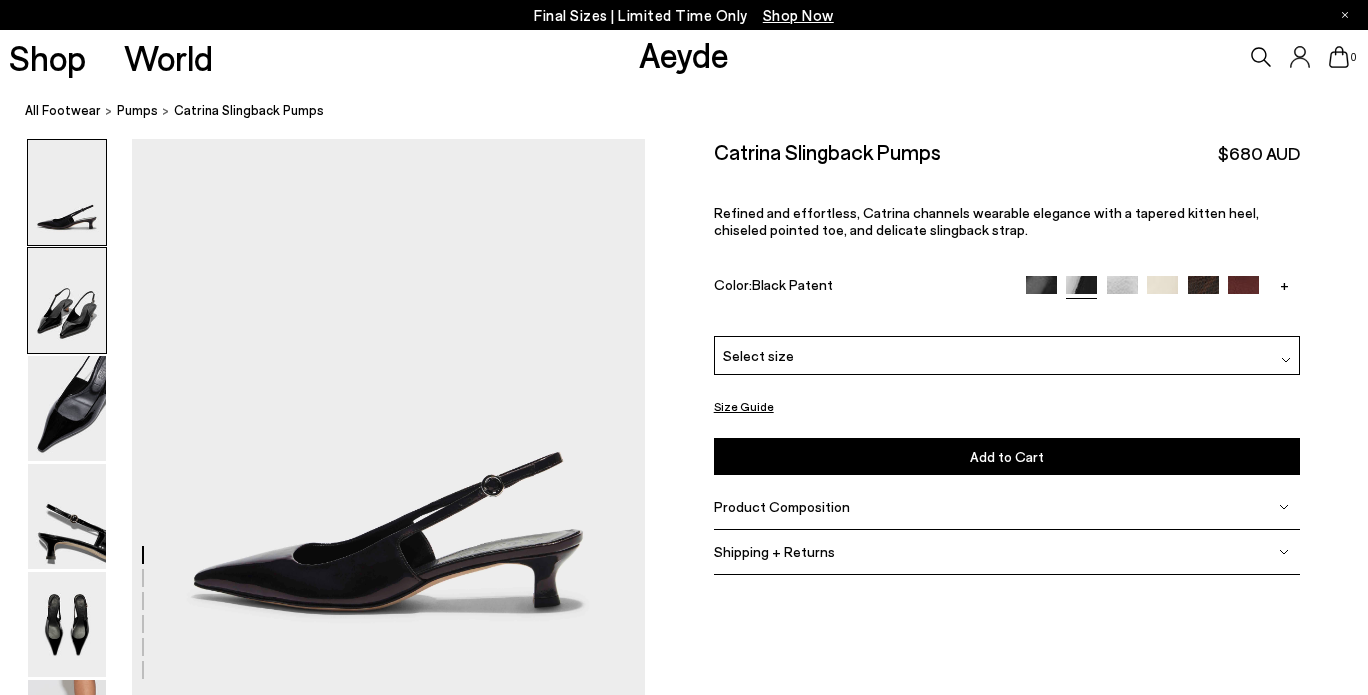 click at bounding box center (67, 300) 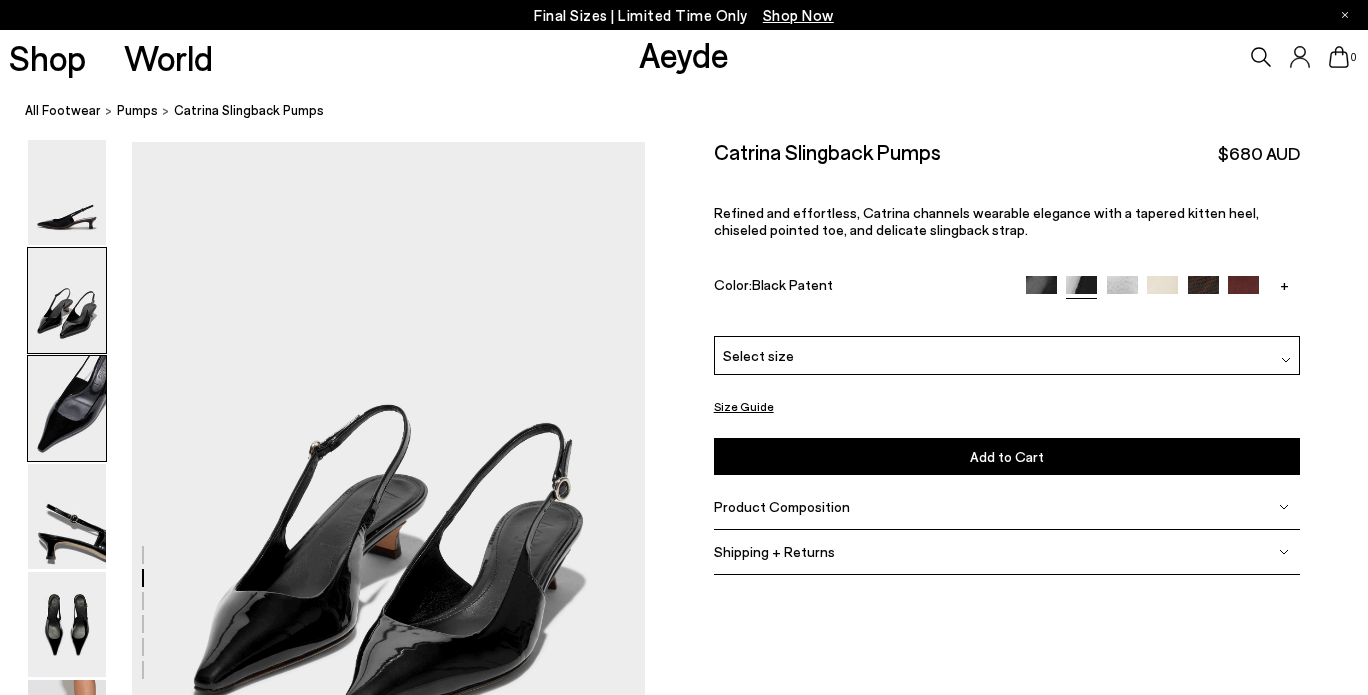 scroll, scrollTop: 561, scrollLeft: 0, axis: vertical 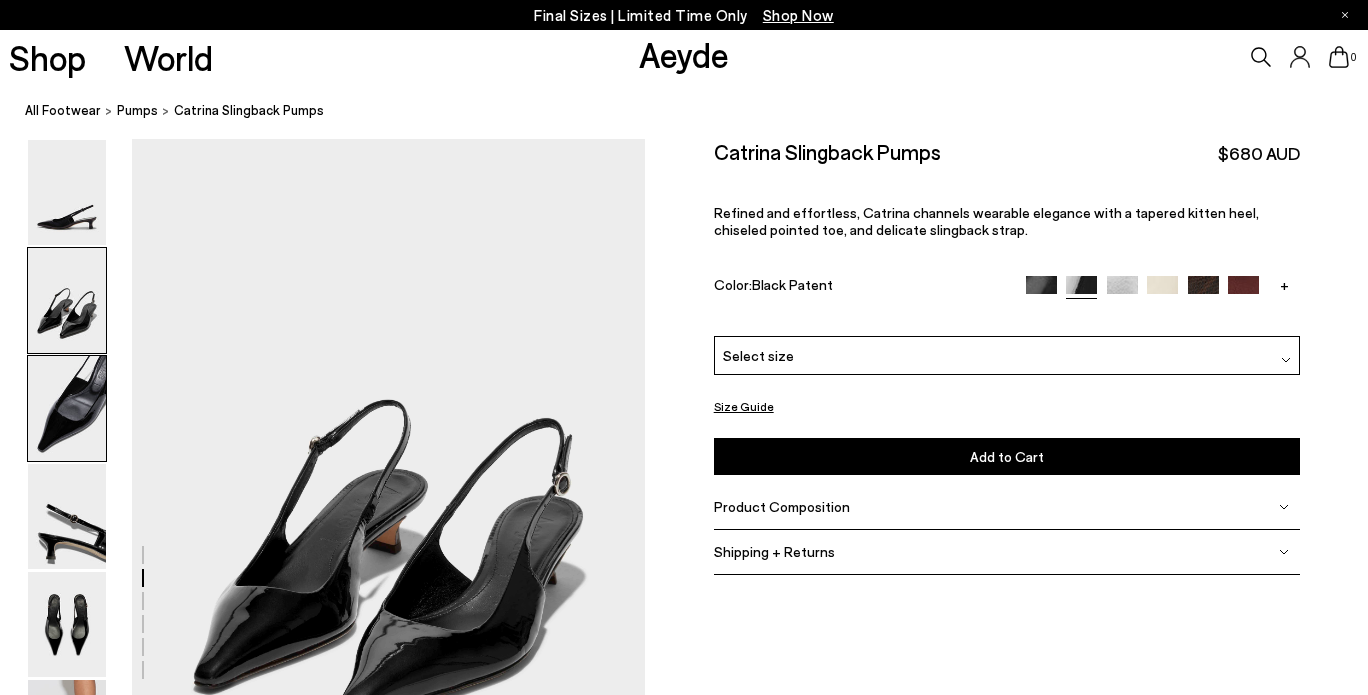 click at bounding box center (67, 408) 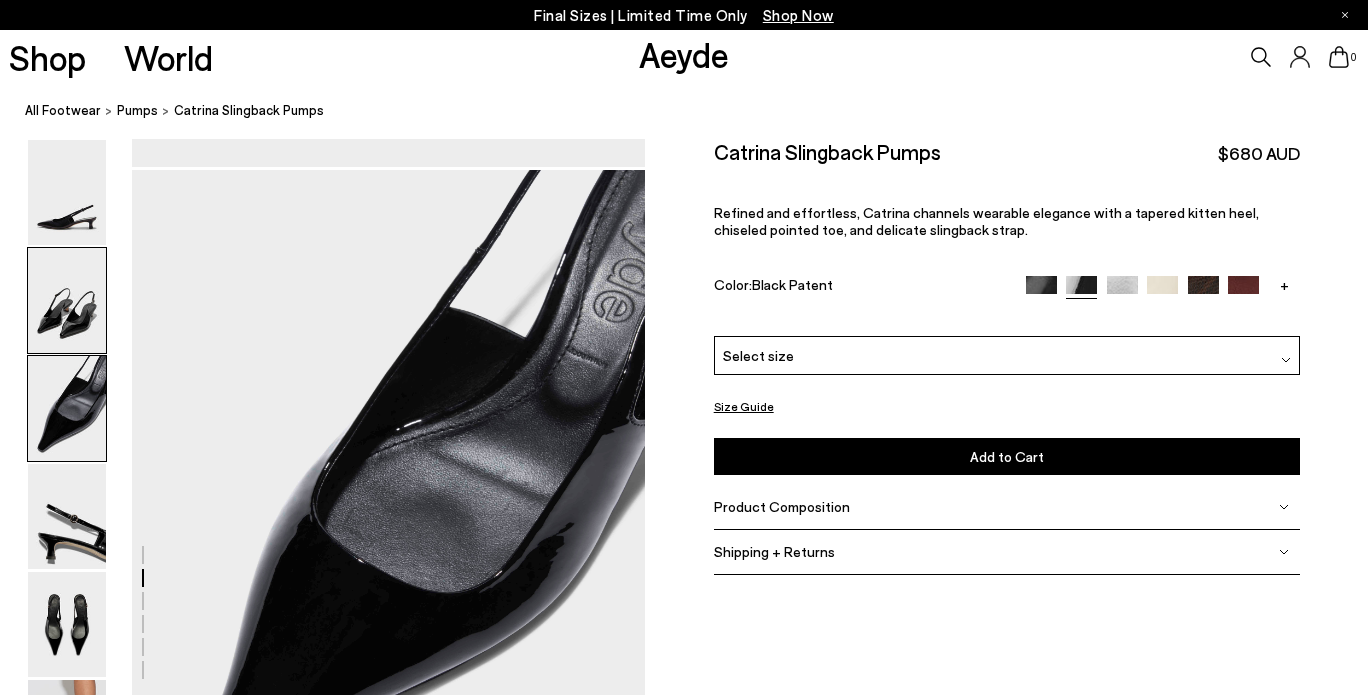 scroll, scrollTop: 1248, scrollLeft: 0, axis: vertical 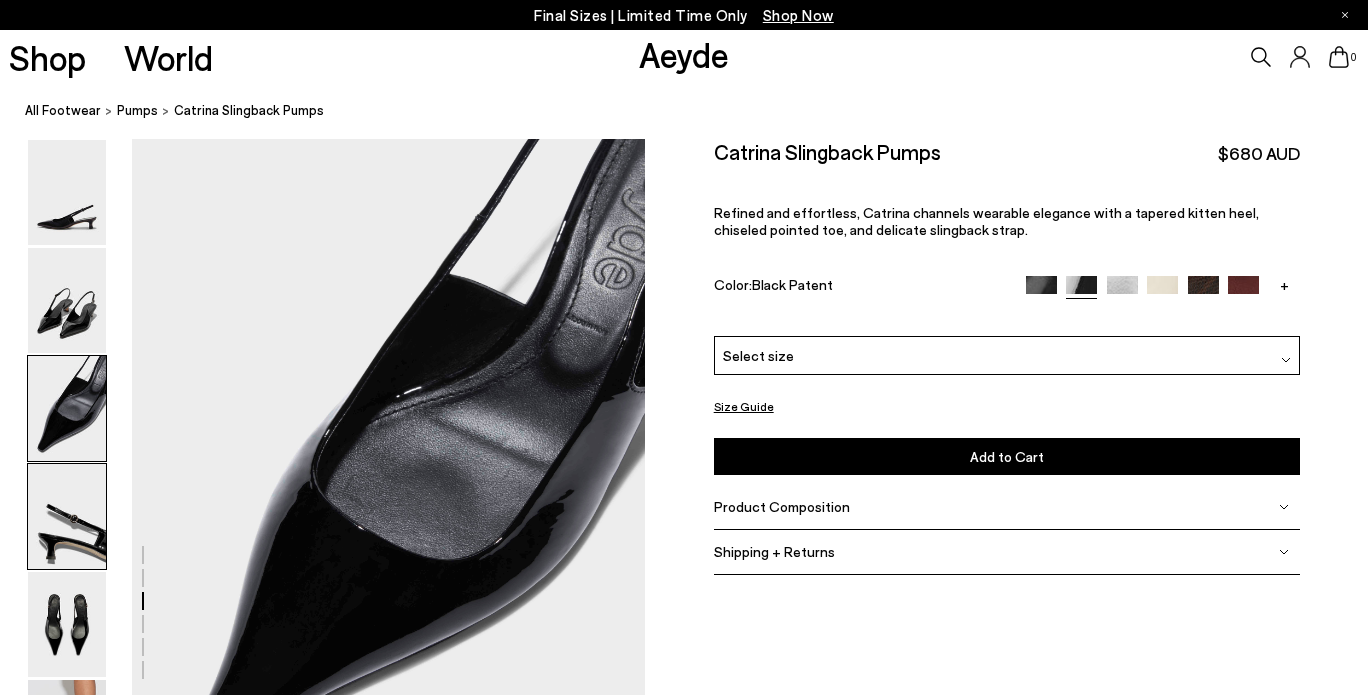 click at bounding box center [67, 516] 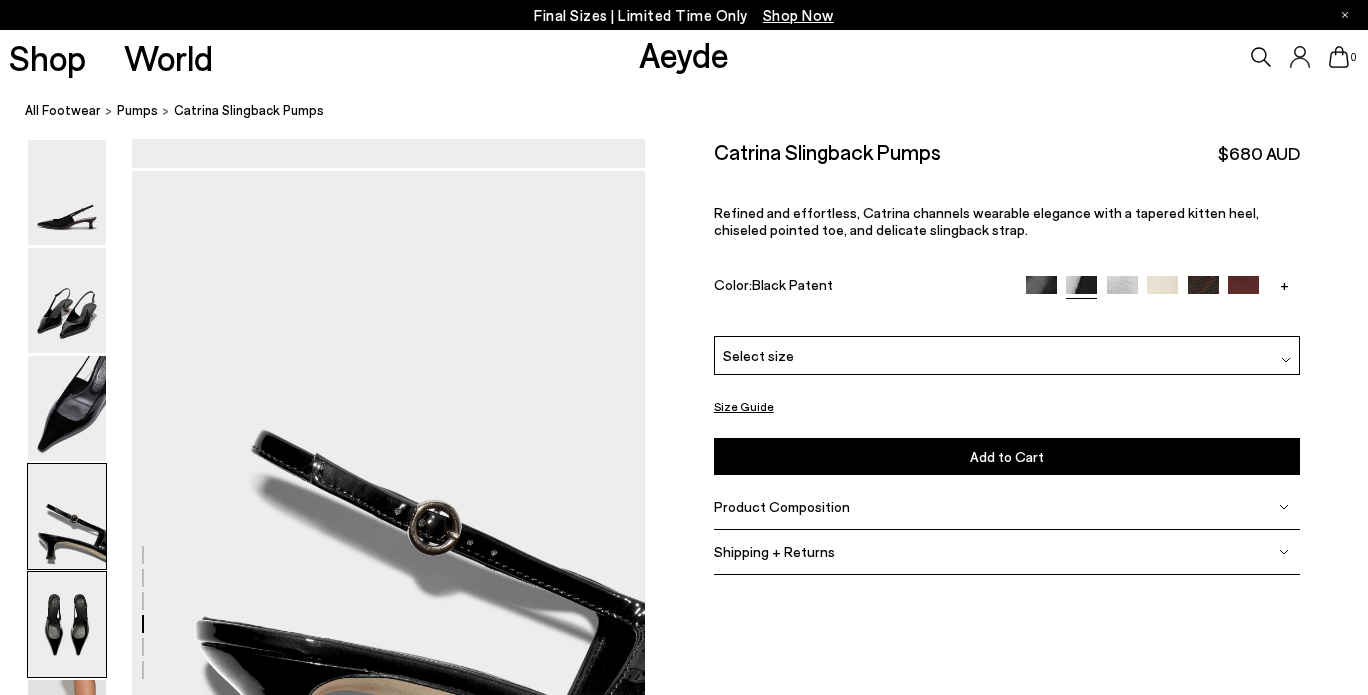 scroll, scrollTop: 1936, scrollLeft: 0, axis: vertical 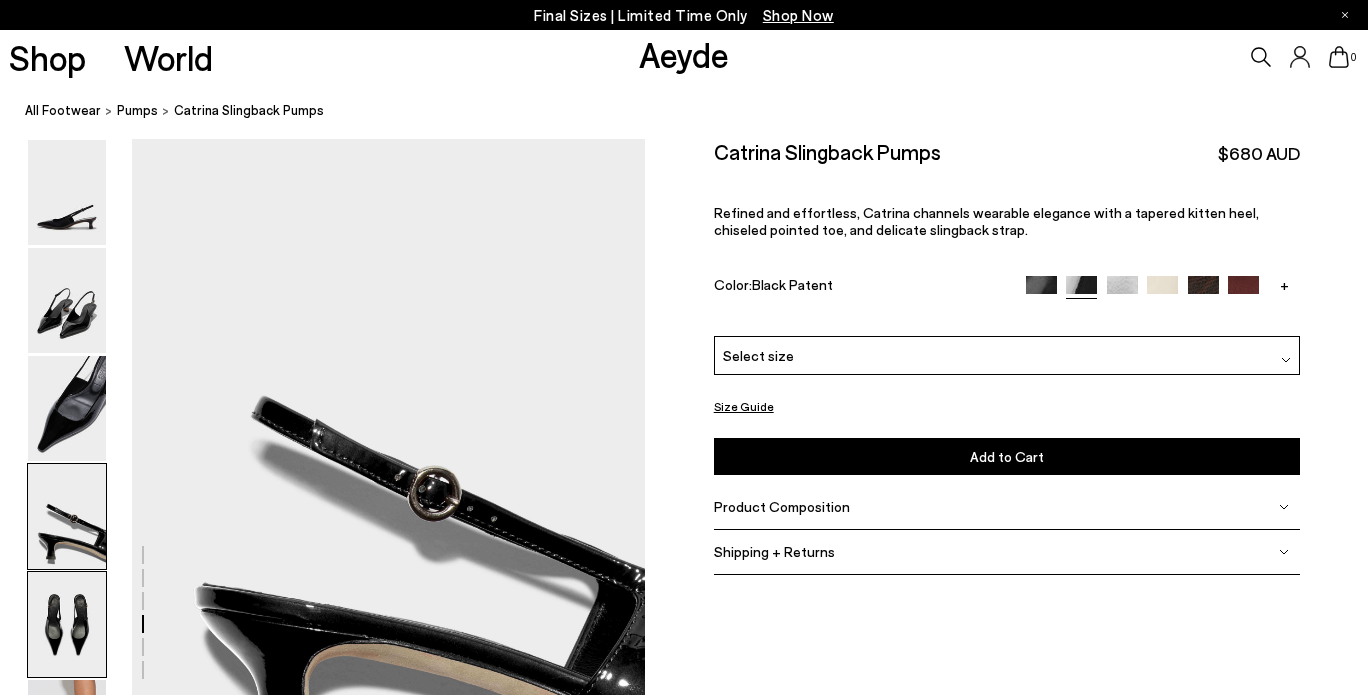 click at bounding box center [67, 624] 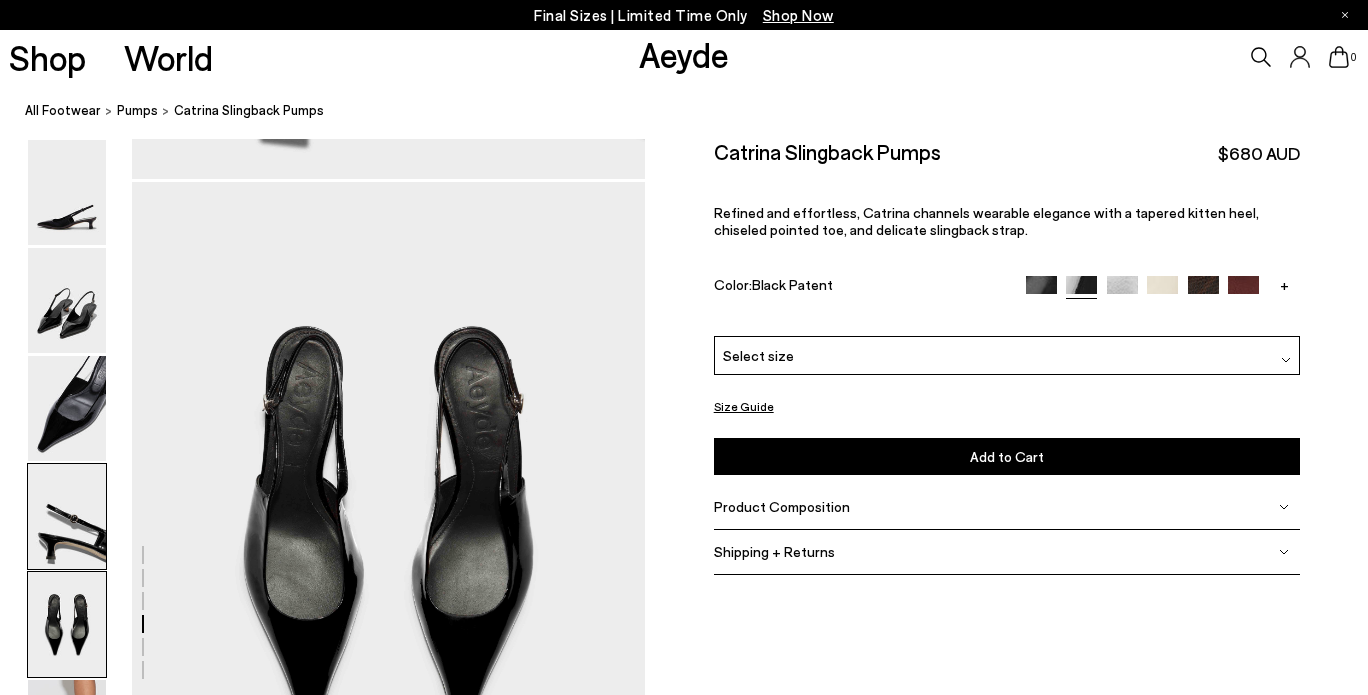 scroll, scrollTop: 2623, scrollLeft: 0, axis: vertical 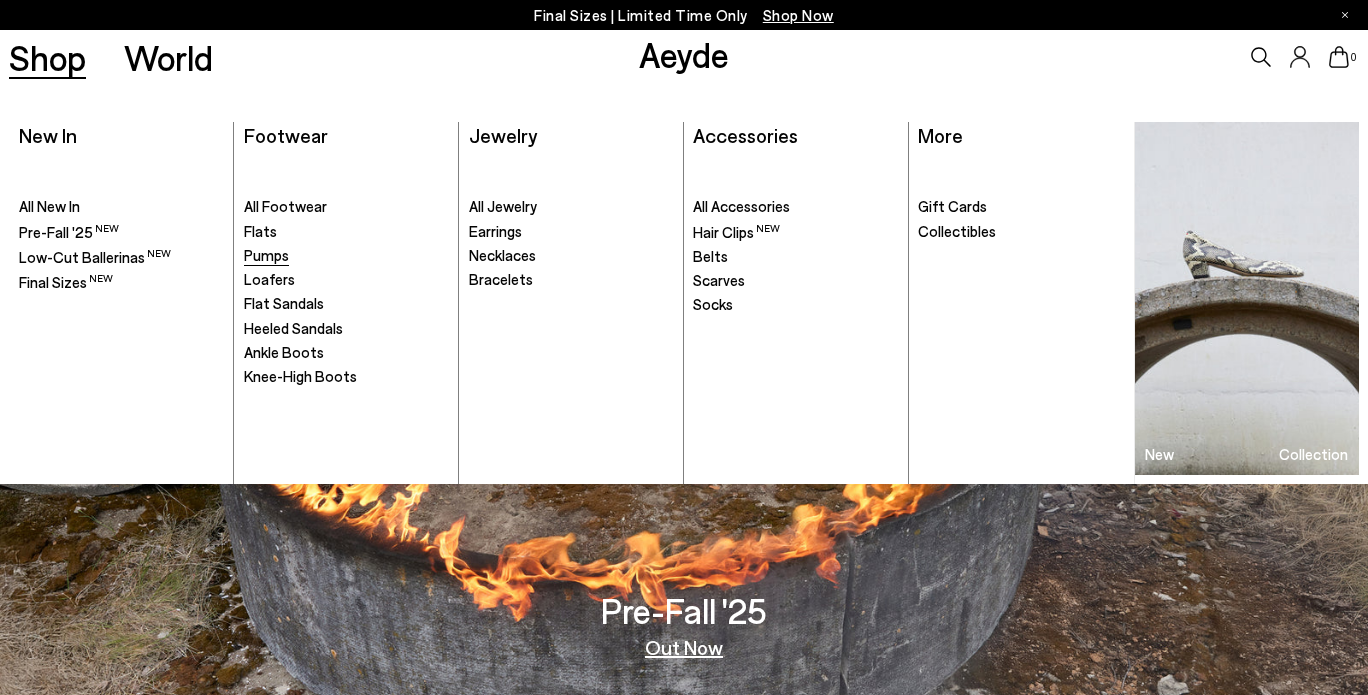 click on "Pumps" at bounding box center [266, 255] 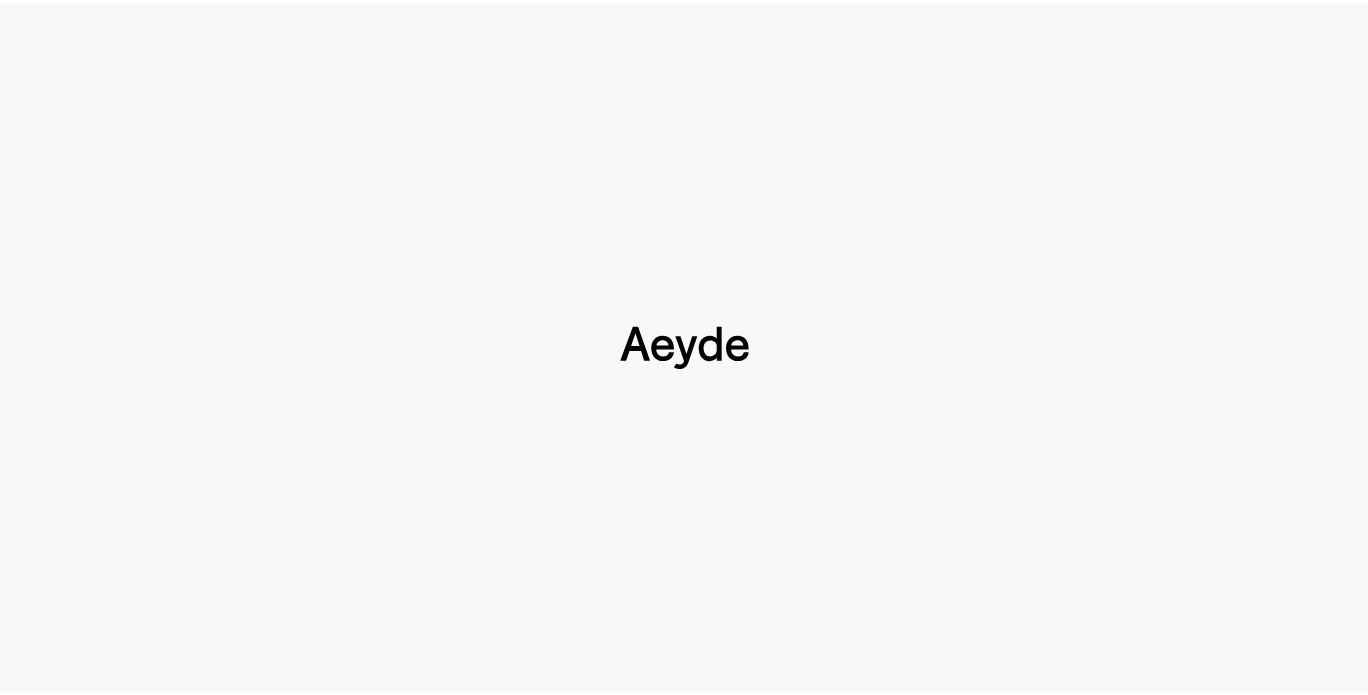 scroll, scrollTop: 0, scrollLeft: 0, axis: both 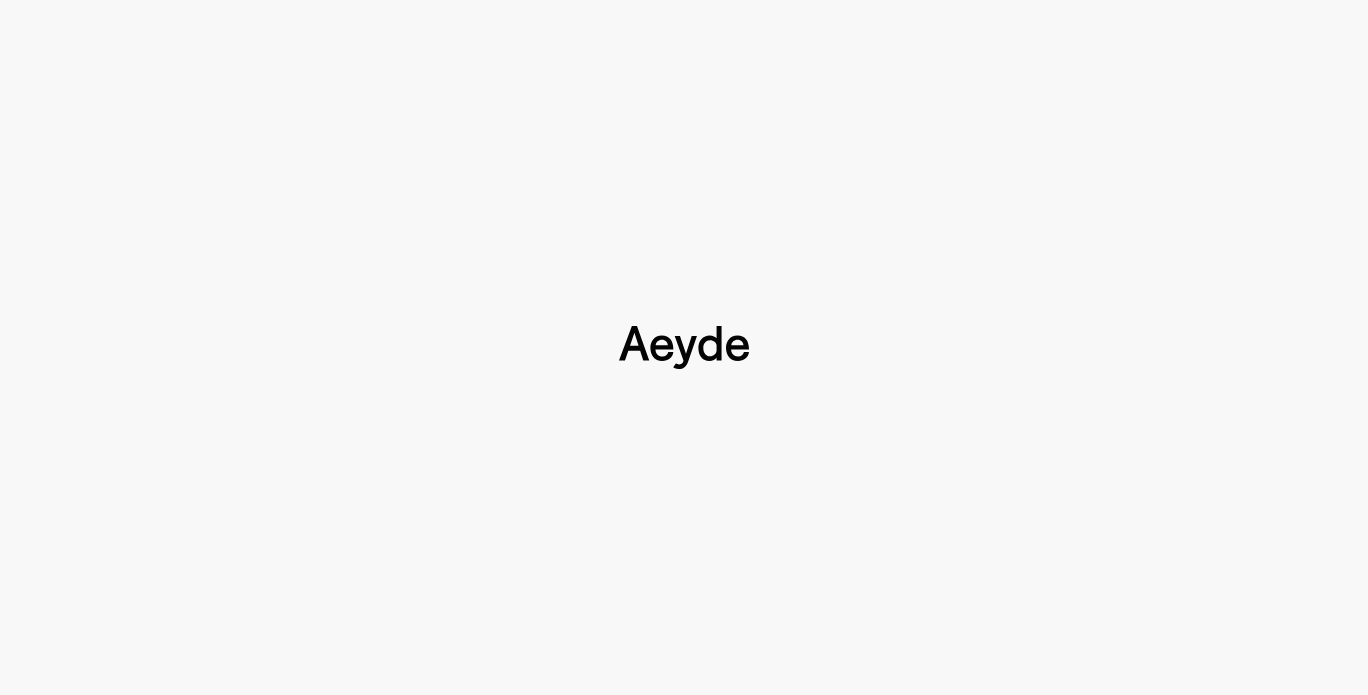 type 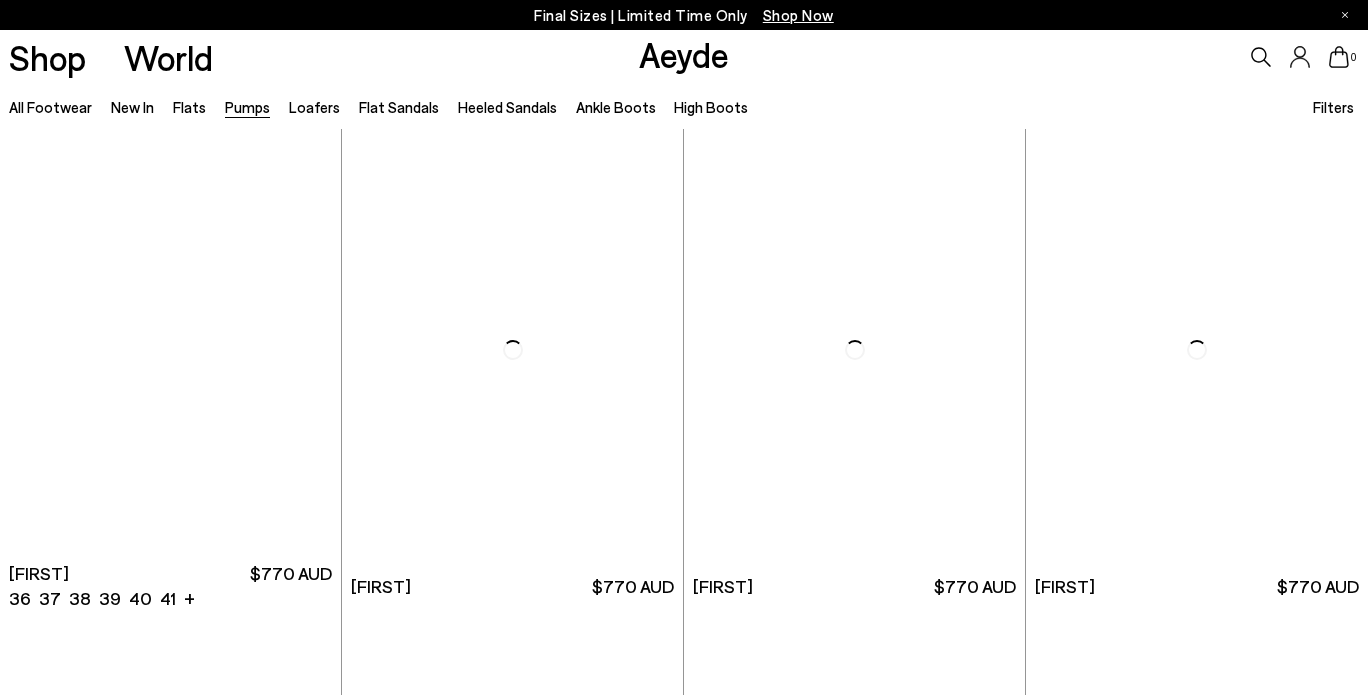 scroll, scrollTop: 3440, scrollLeft: 0, axis: vertical 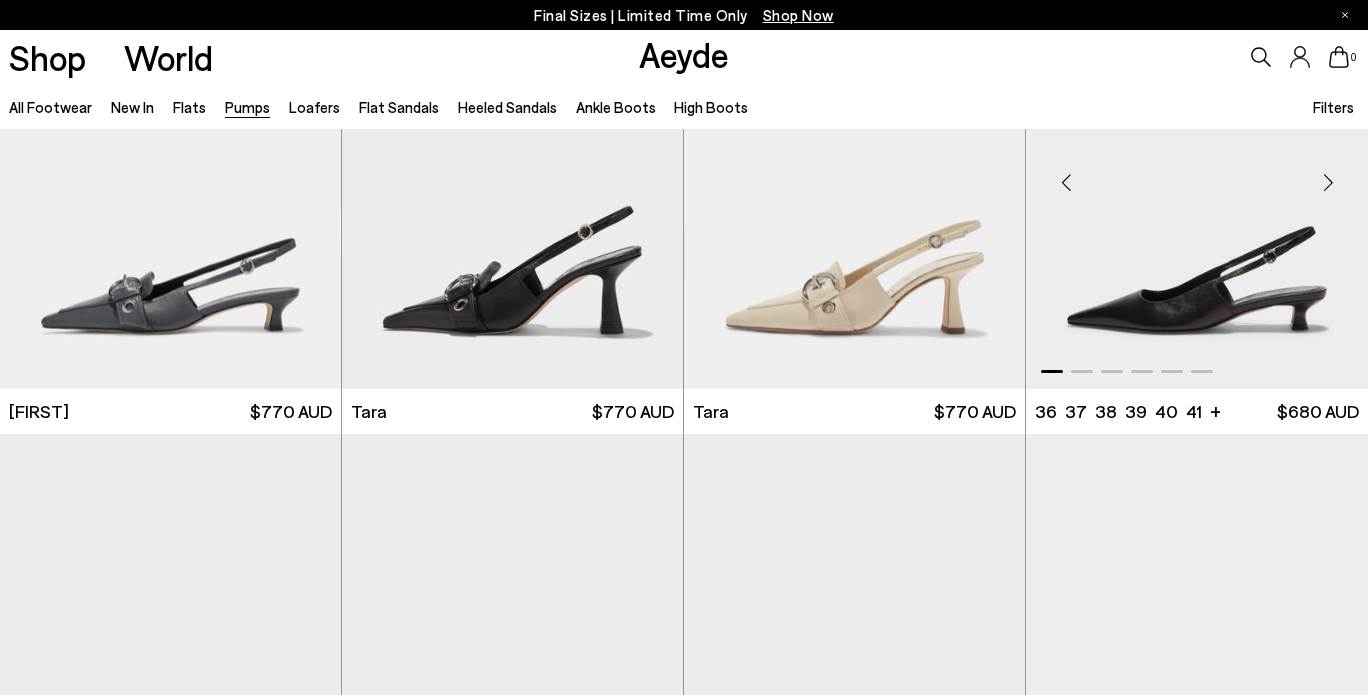 click at bounding box center [1197, 174] 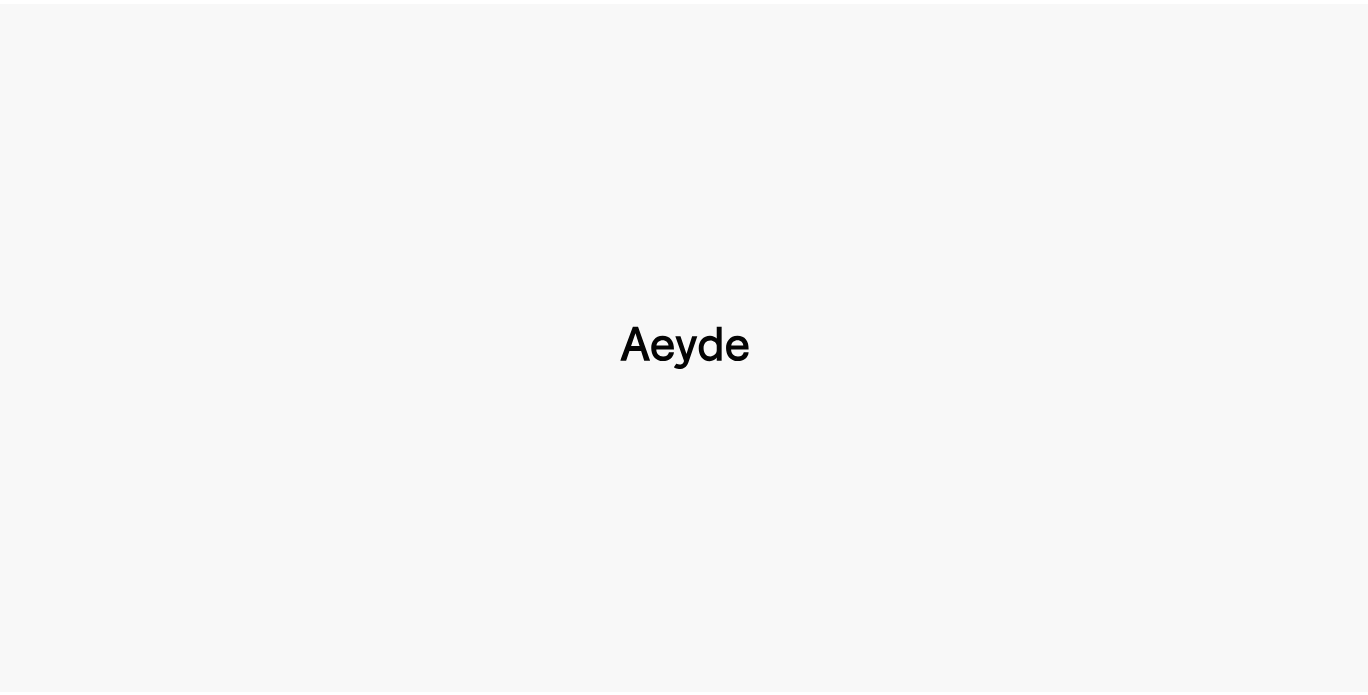 scroll, scrollTop: 0, scrollLeft: 0, axis: both 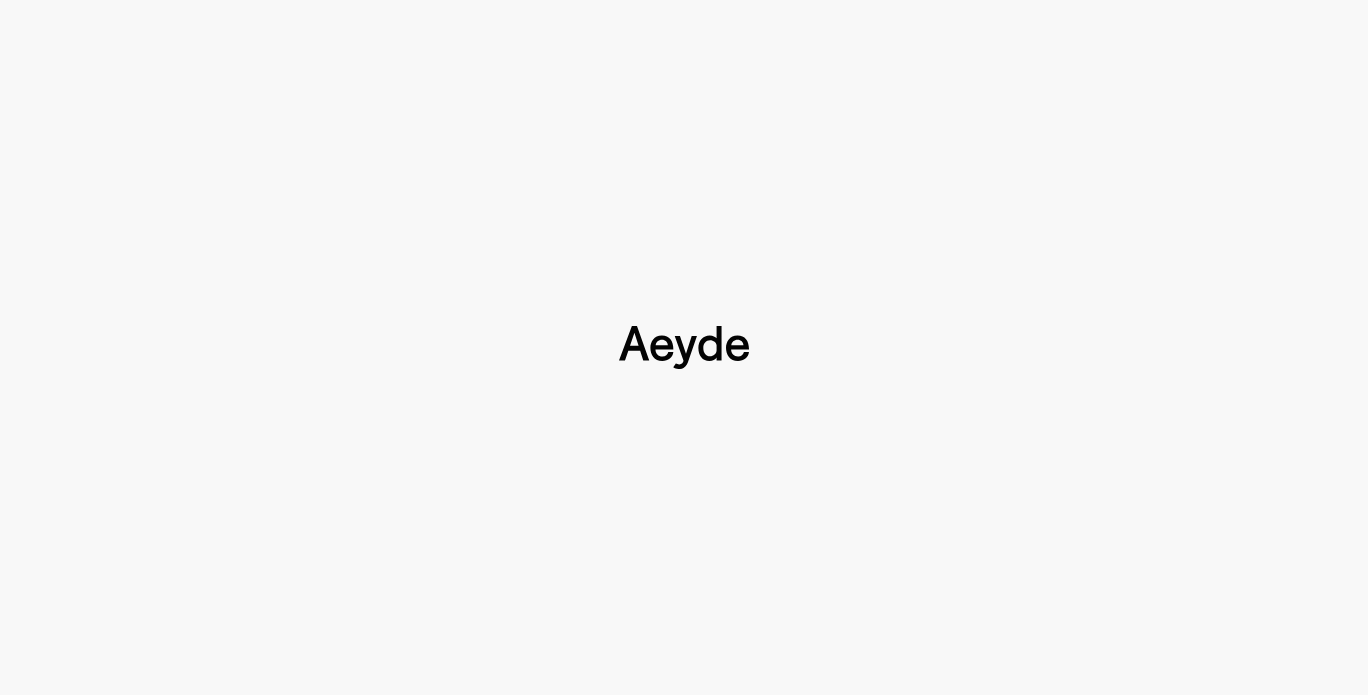 type 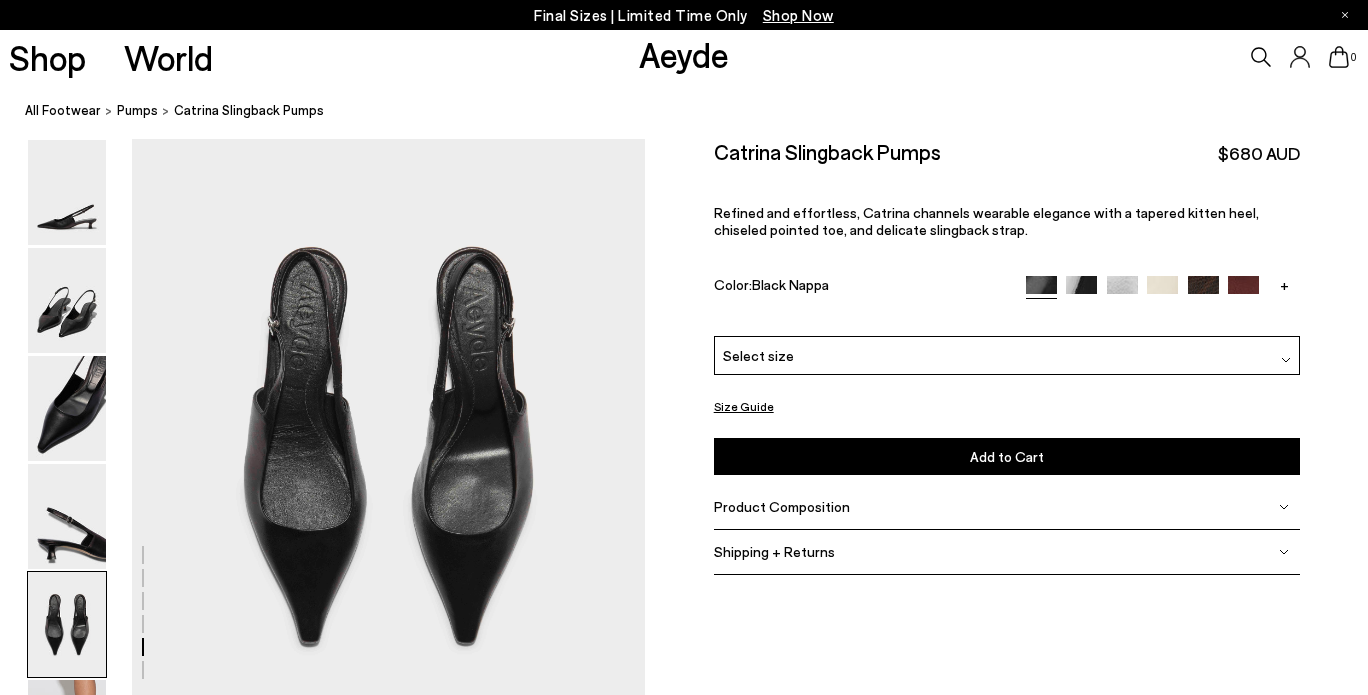 scroll, scrollTop: 2720, scrollLeft: 0, axis: vertical 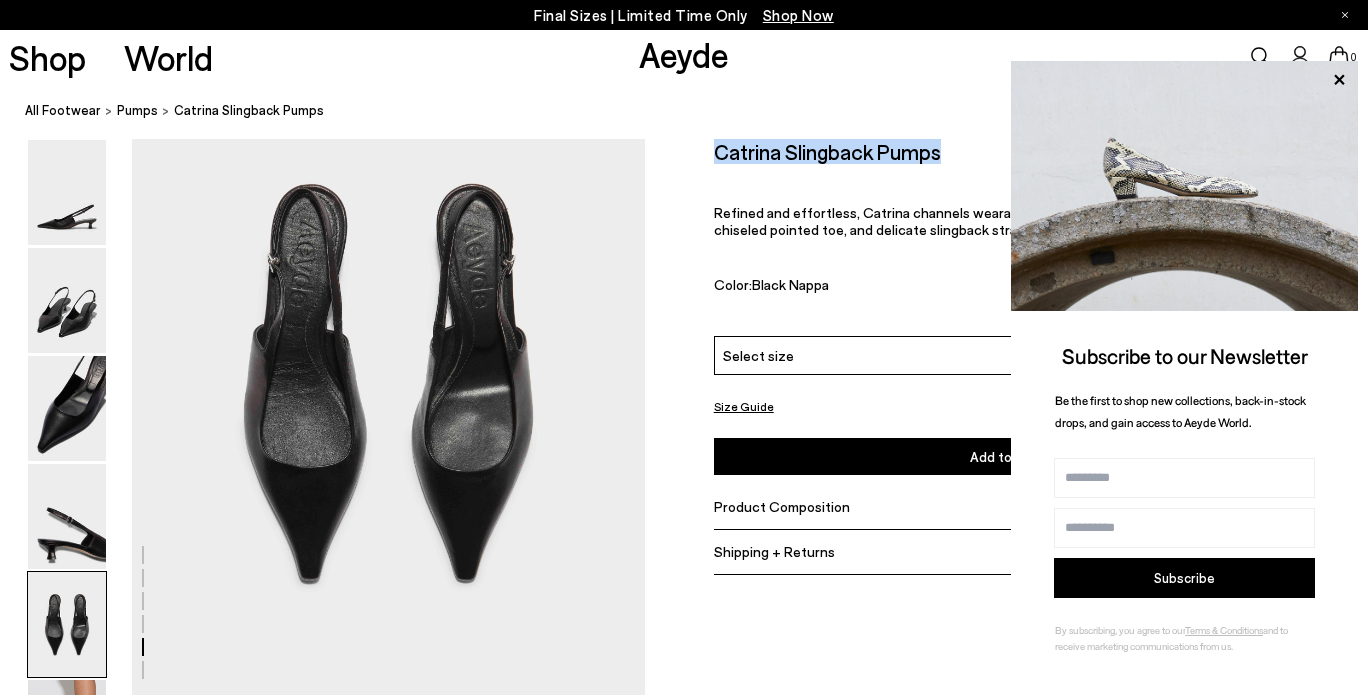 drag, startPoint x: 947, startPoint y: 157, endPoint x: 703, endPoint y: 144, distance: 244.34607 